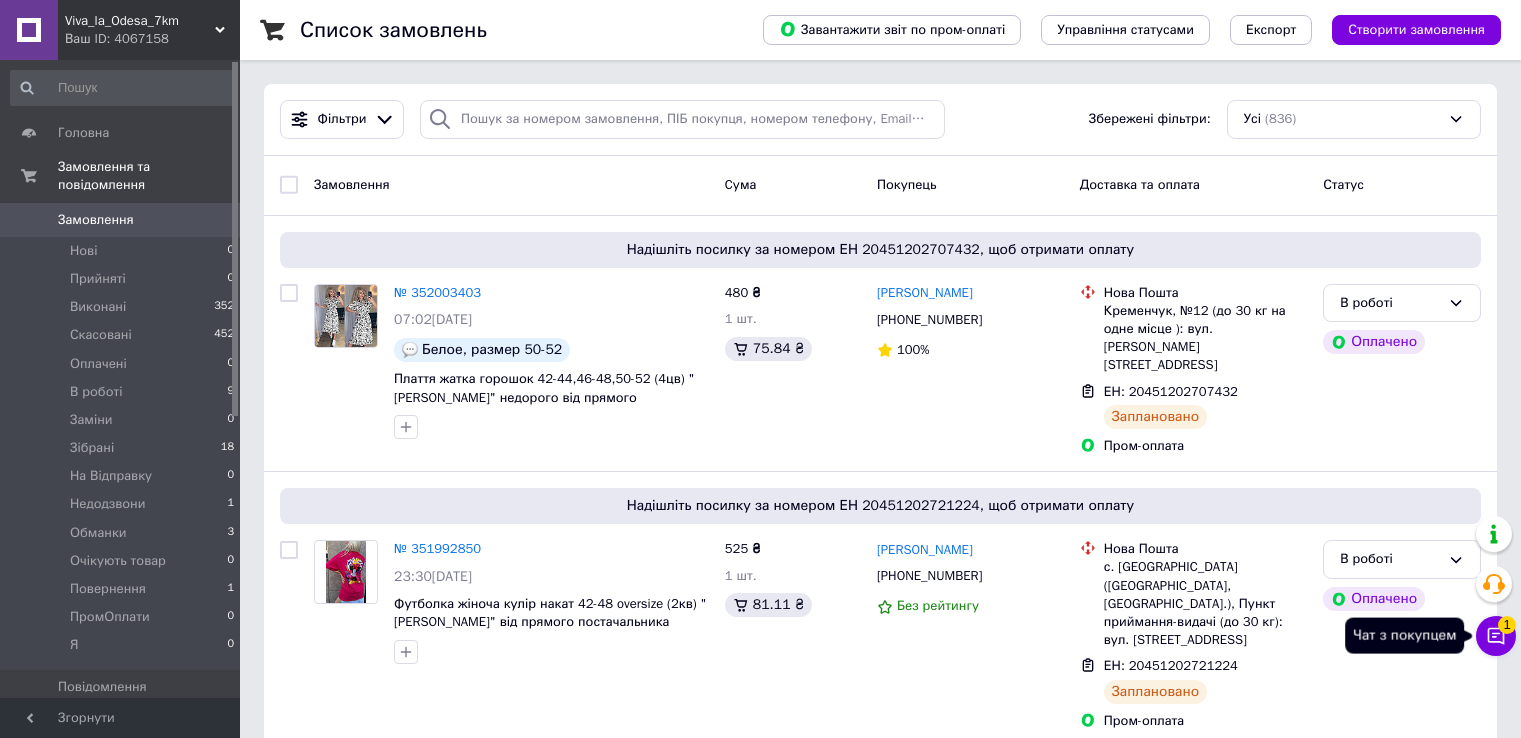 click 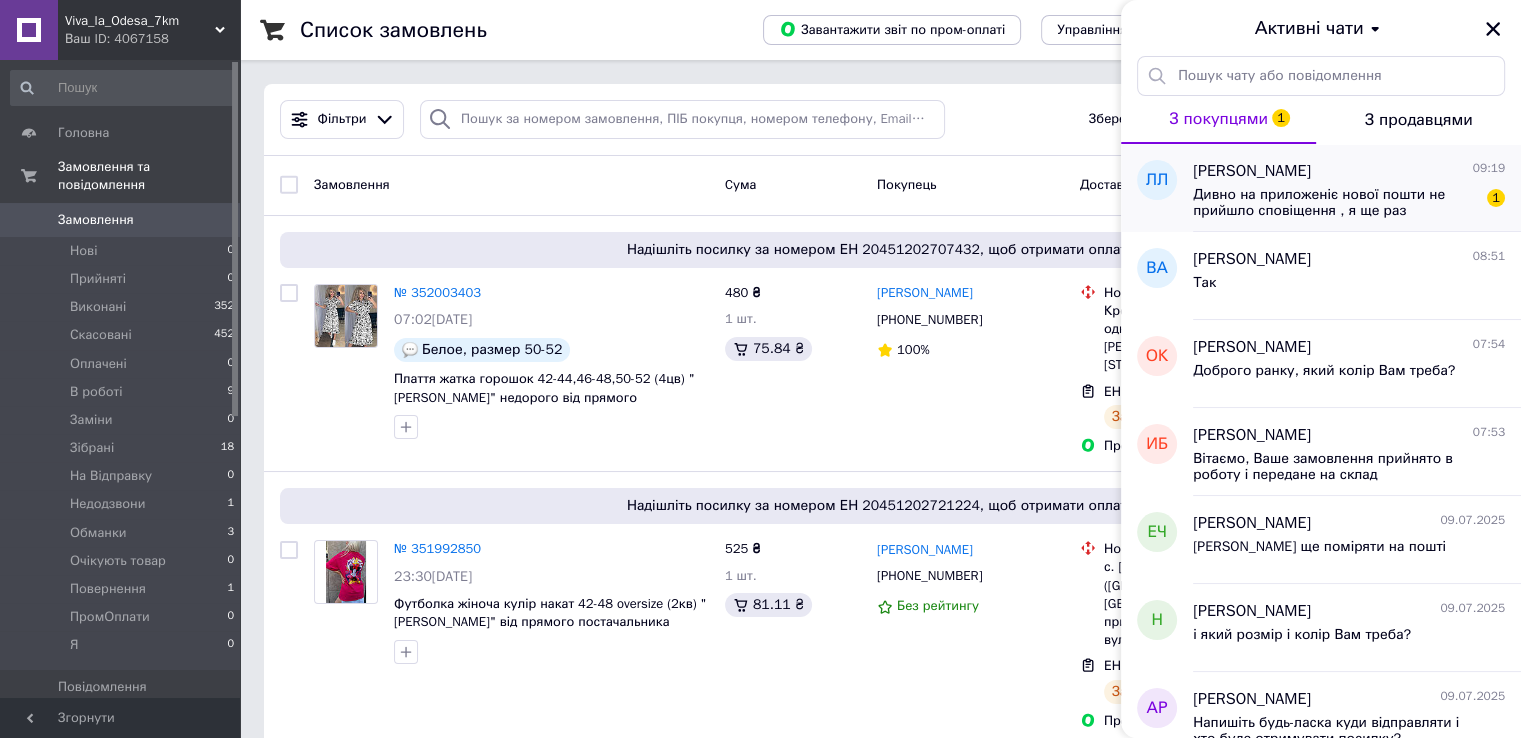 click on "Дивно на приложеніє нової пошти не прийшло сповіщення  , я ще раз продублюю іі адресум.Черкаси нова пошта 12 [PERSON_NAME] тел [PHONE_NUMBER]" at bounding box center (1335, 203) 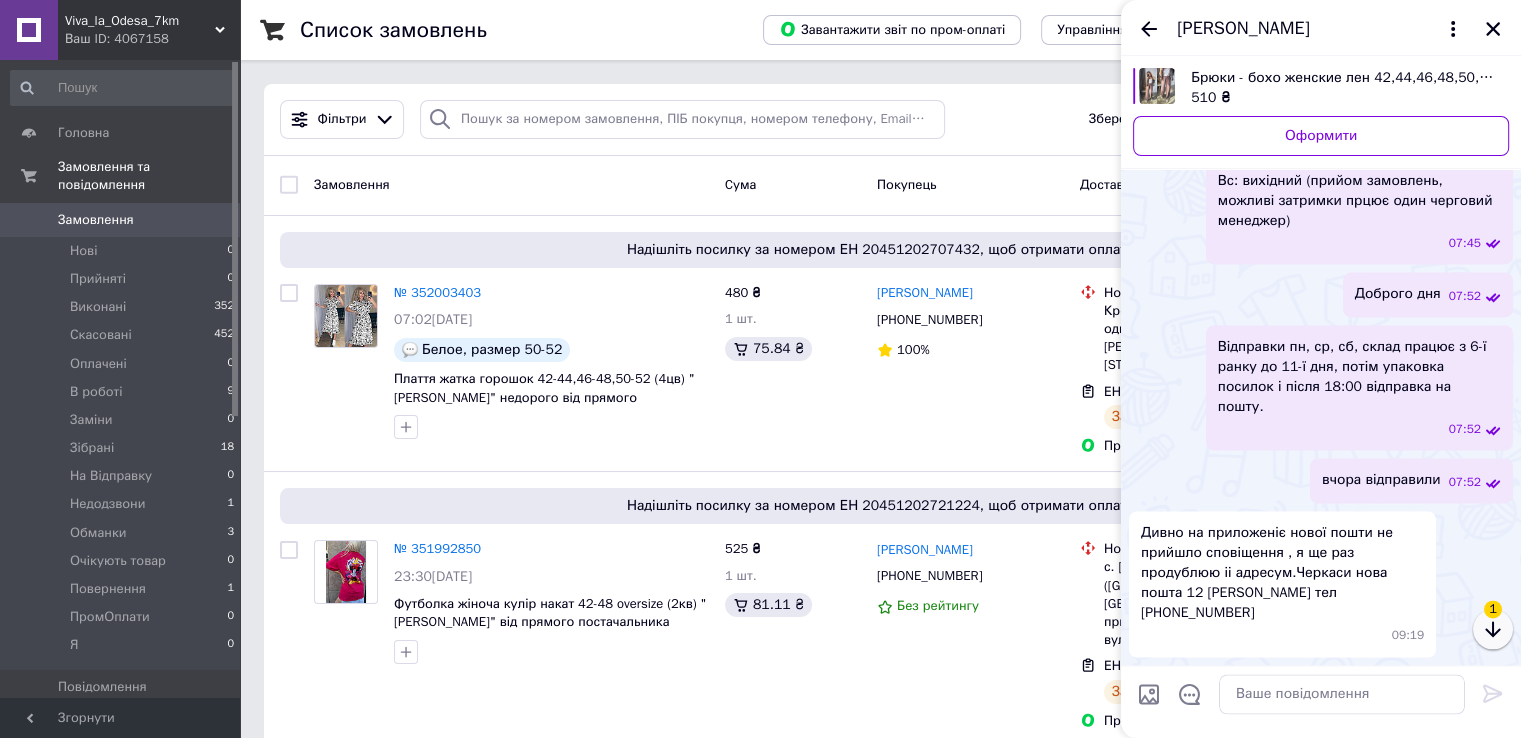 click 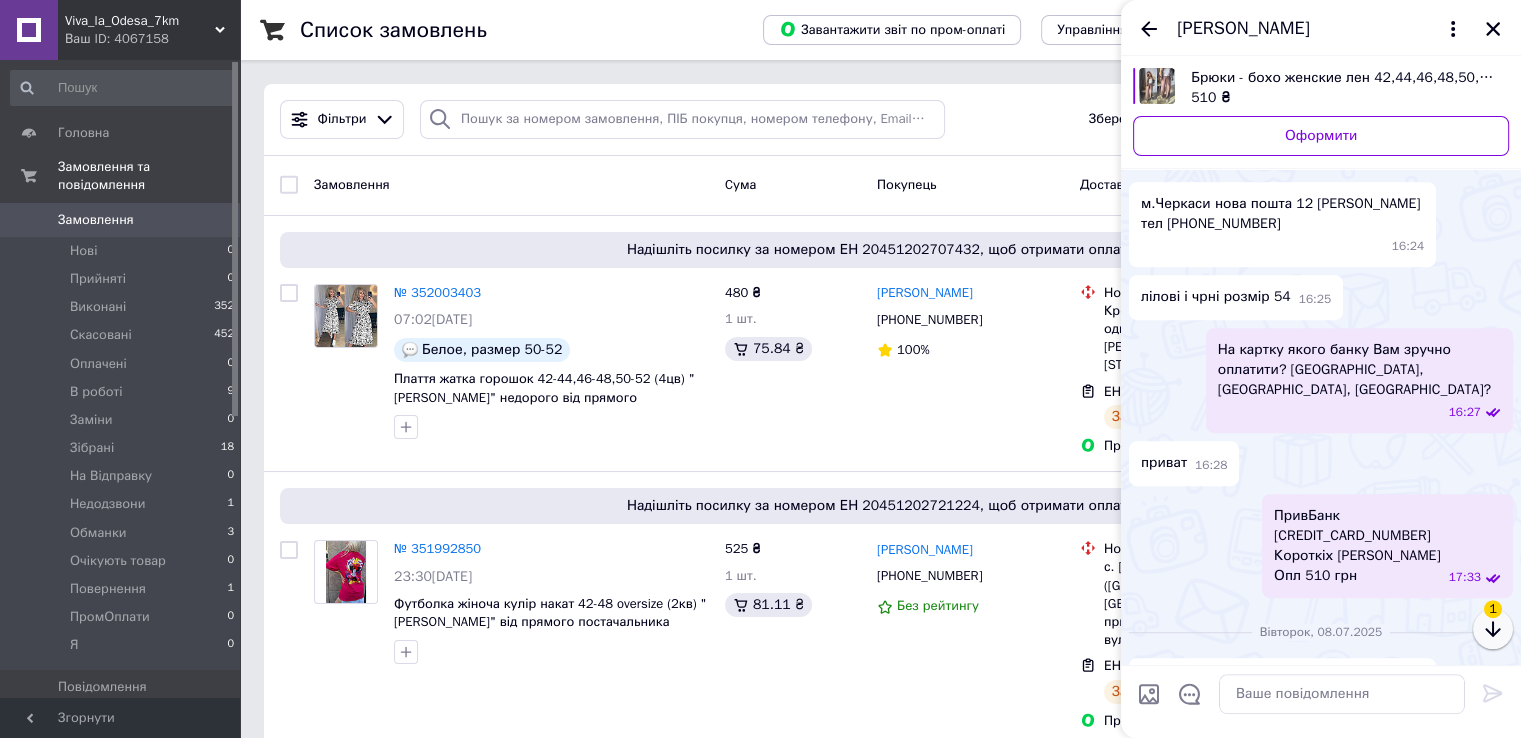 click 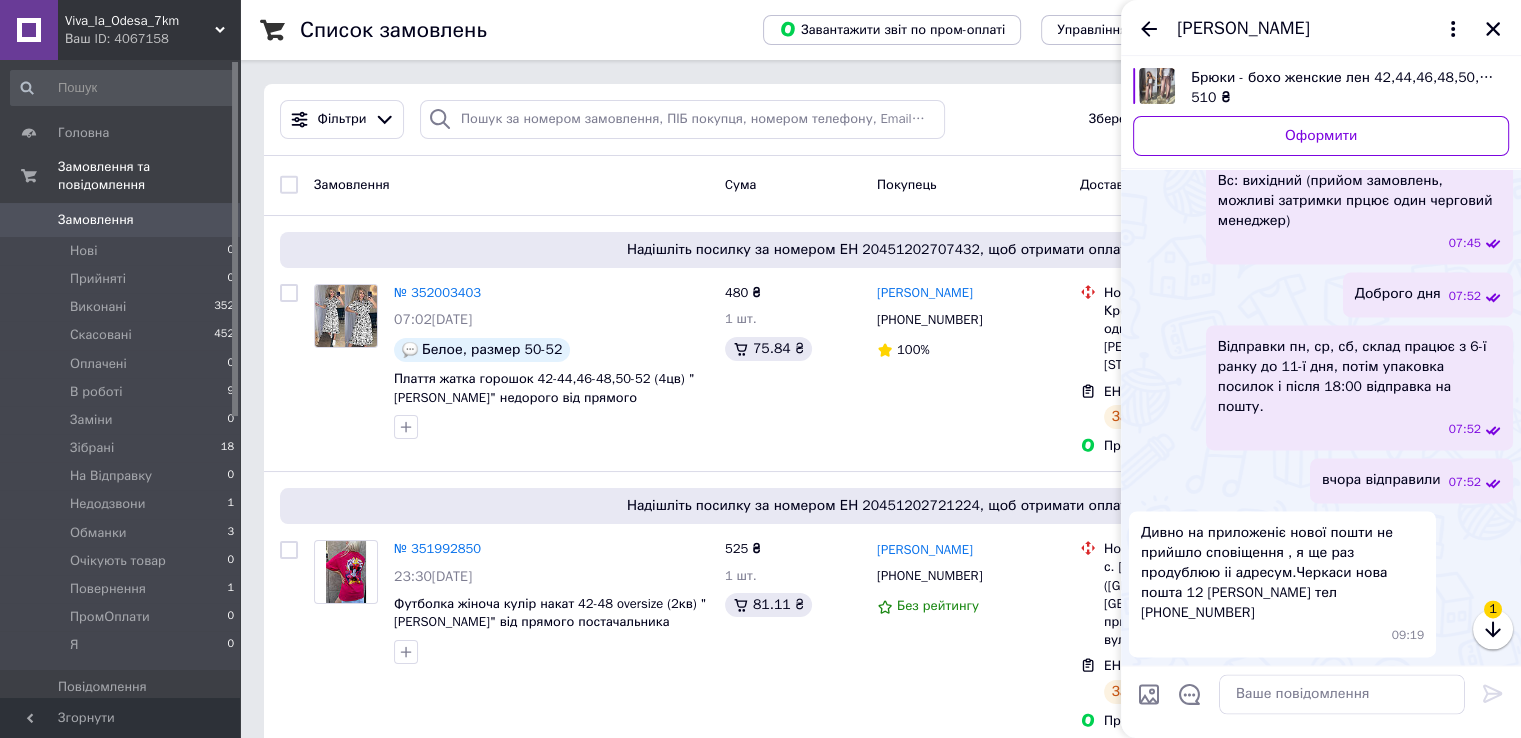 scroll, scrollTop: 3090, scrollLeft: 0, axis: vertical 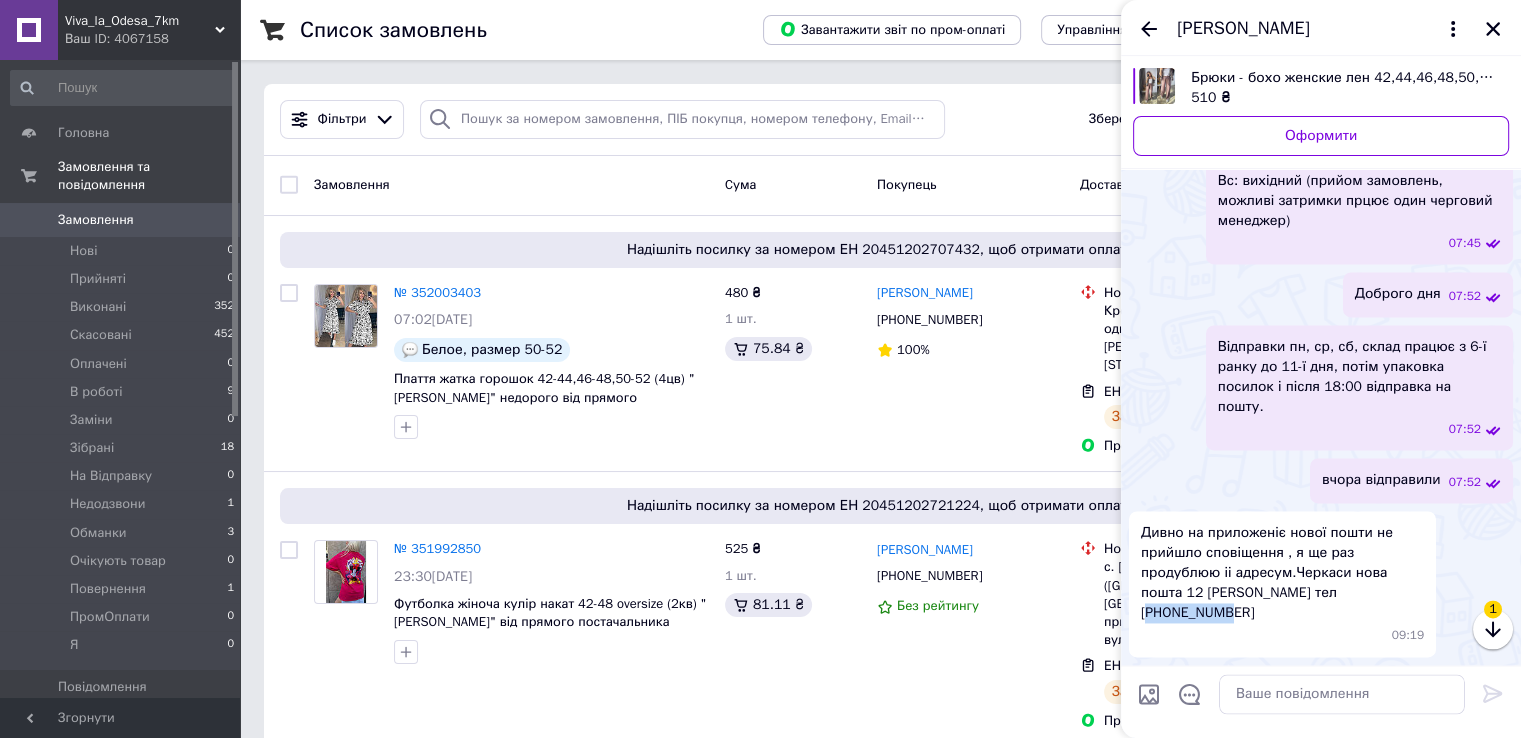 click on "Дивно на приложеніє нової пошти не прийшло сповіщення  , я ще раз продублюю іі адресум.Черкаси нова пошта 12 [PERSON_NAME] тел [PHONE_NUMBER]" at bounding box center [1282, 573] 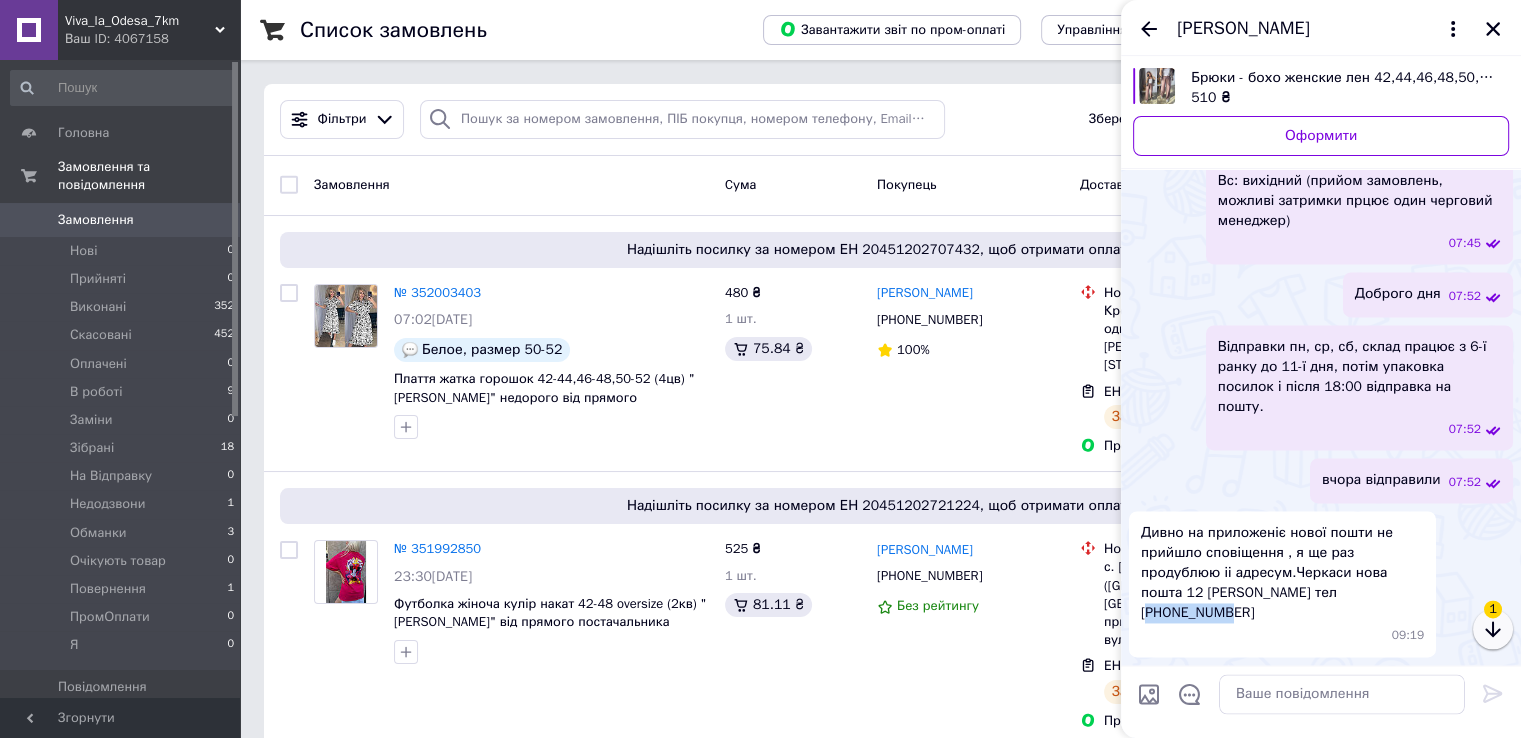 click 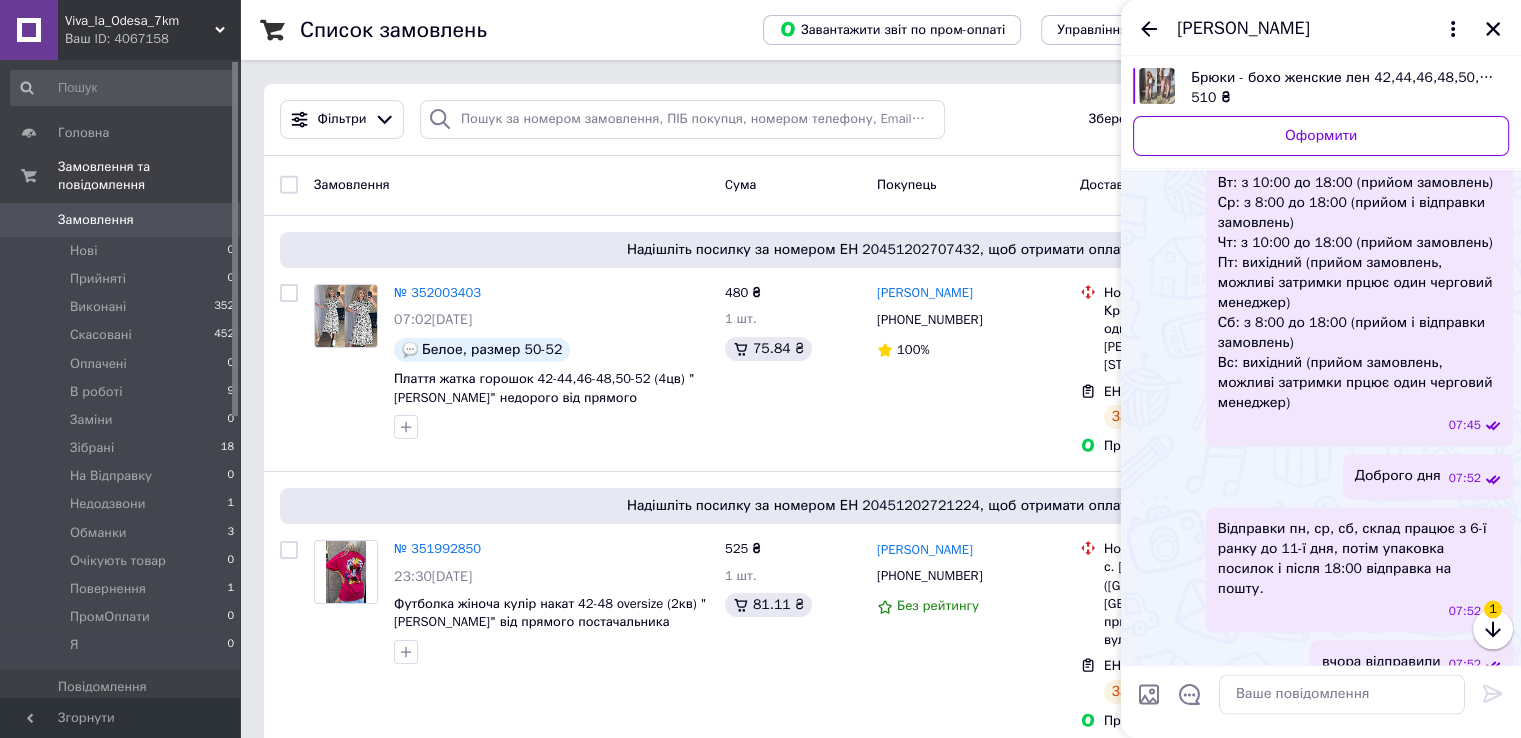 scroll, scrollTop: 3090, scrollLeft: 0, axis: vertical 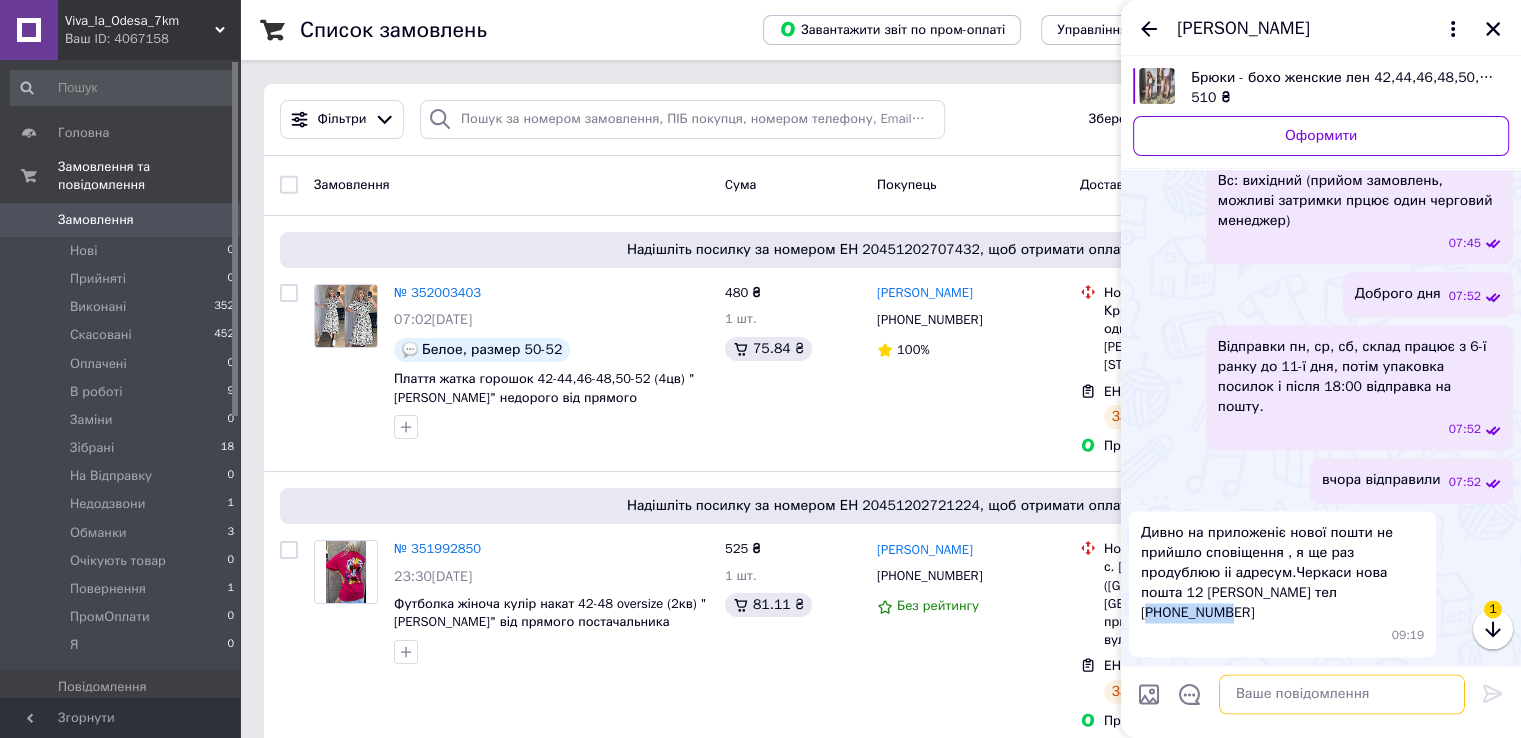 click at bounding box center (1342, 694) 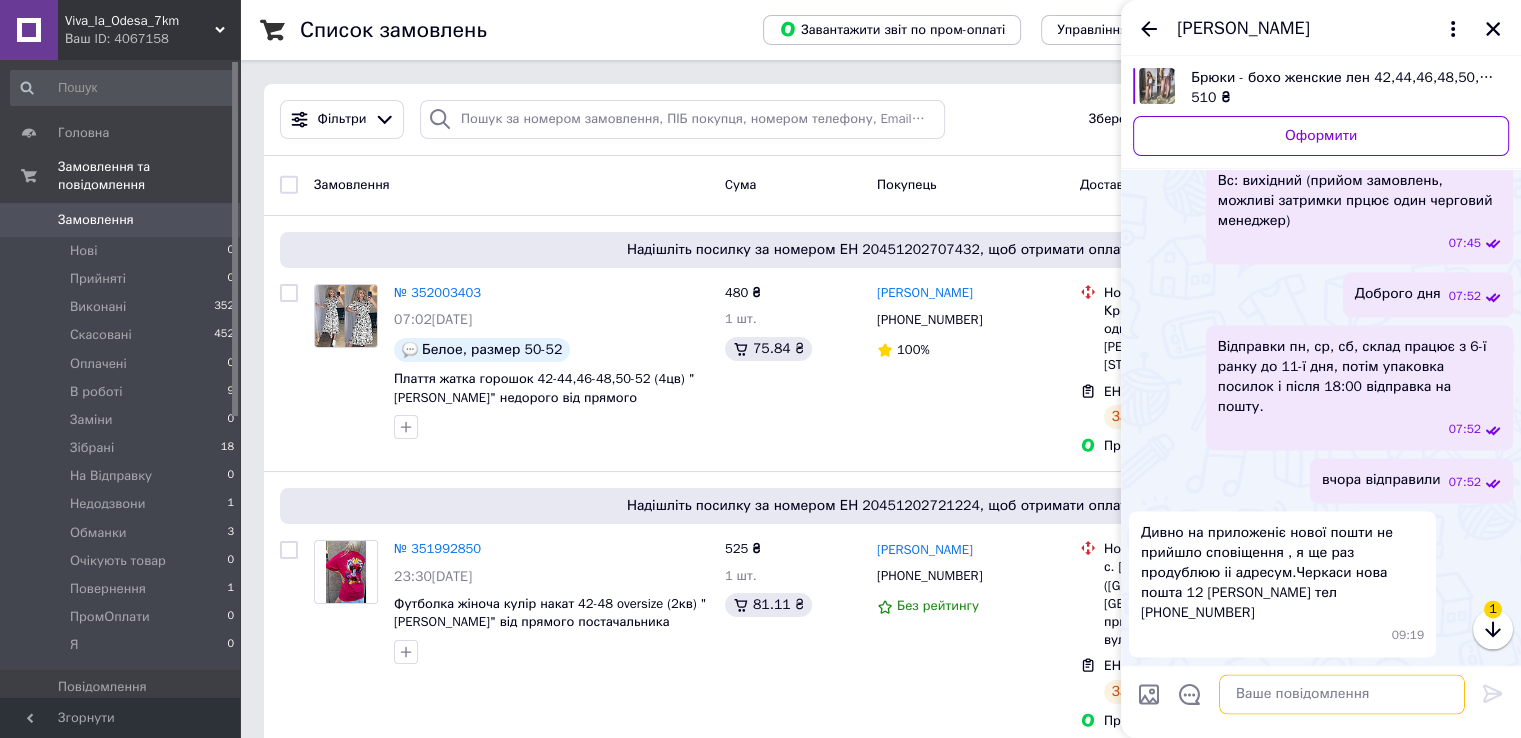 paste on "20451202372061" 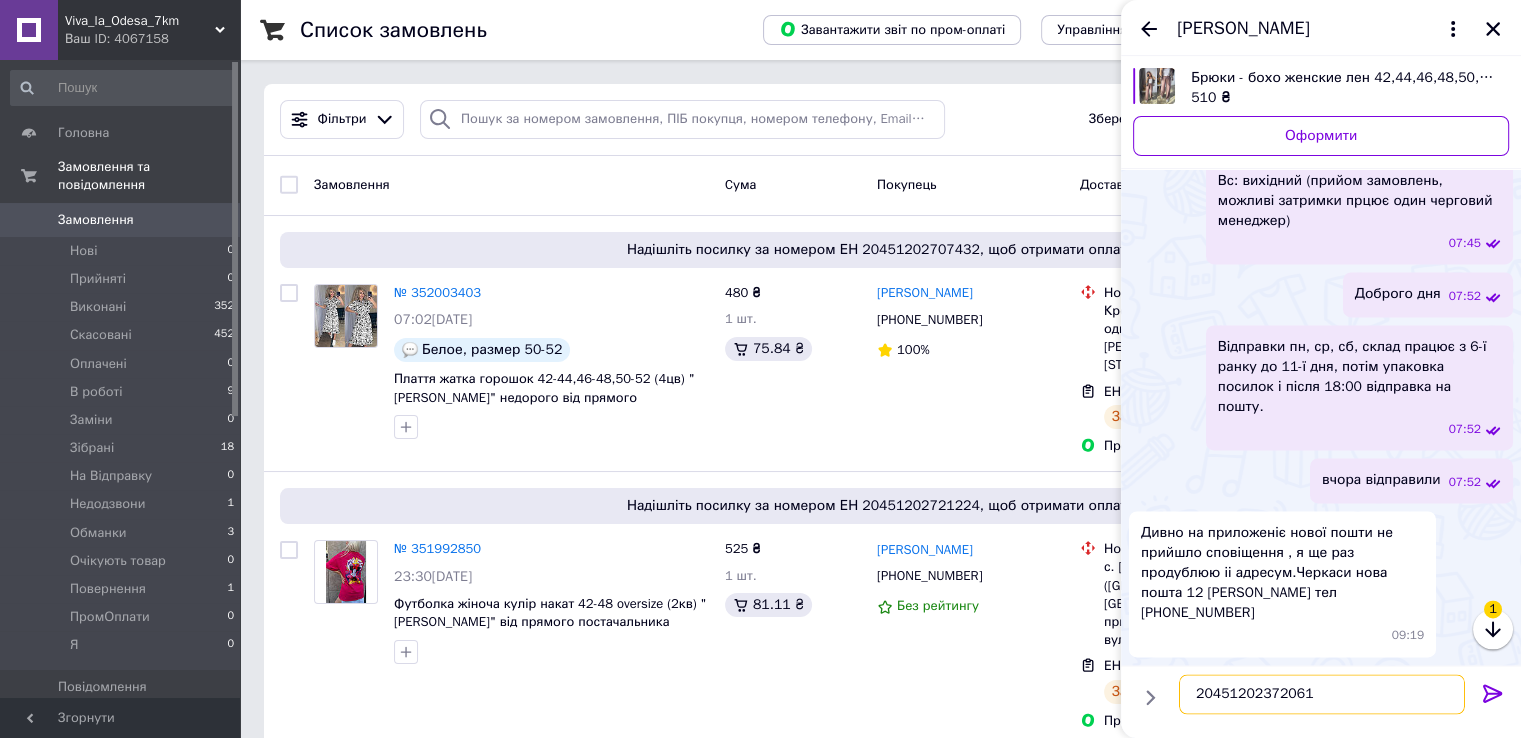 click on "20451202372061" at bounding box center [1322, 694] 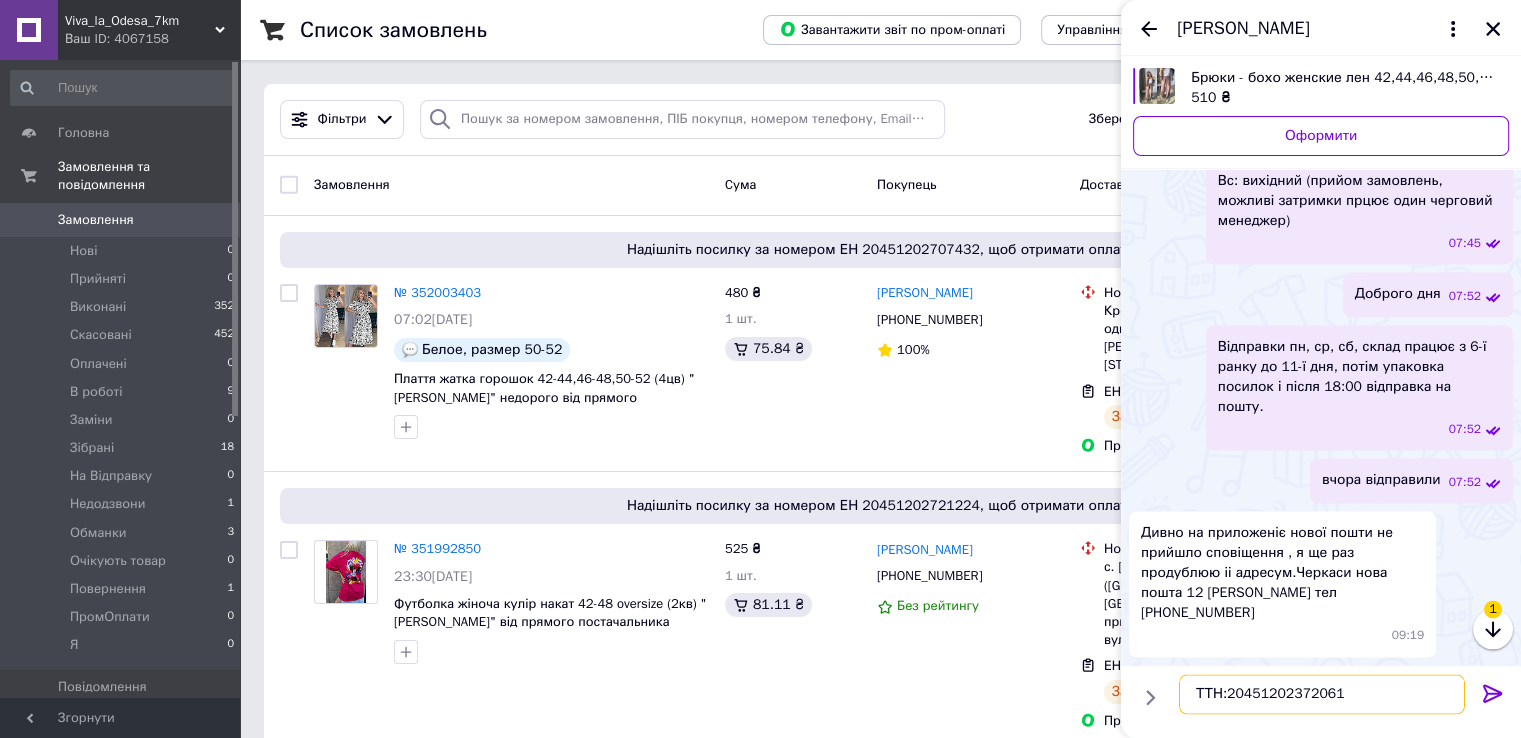 type on "ТТН: 20451202372061" 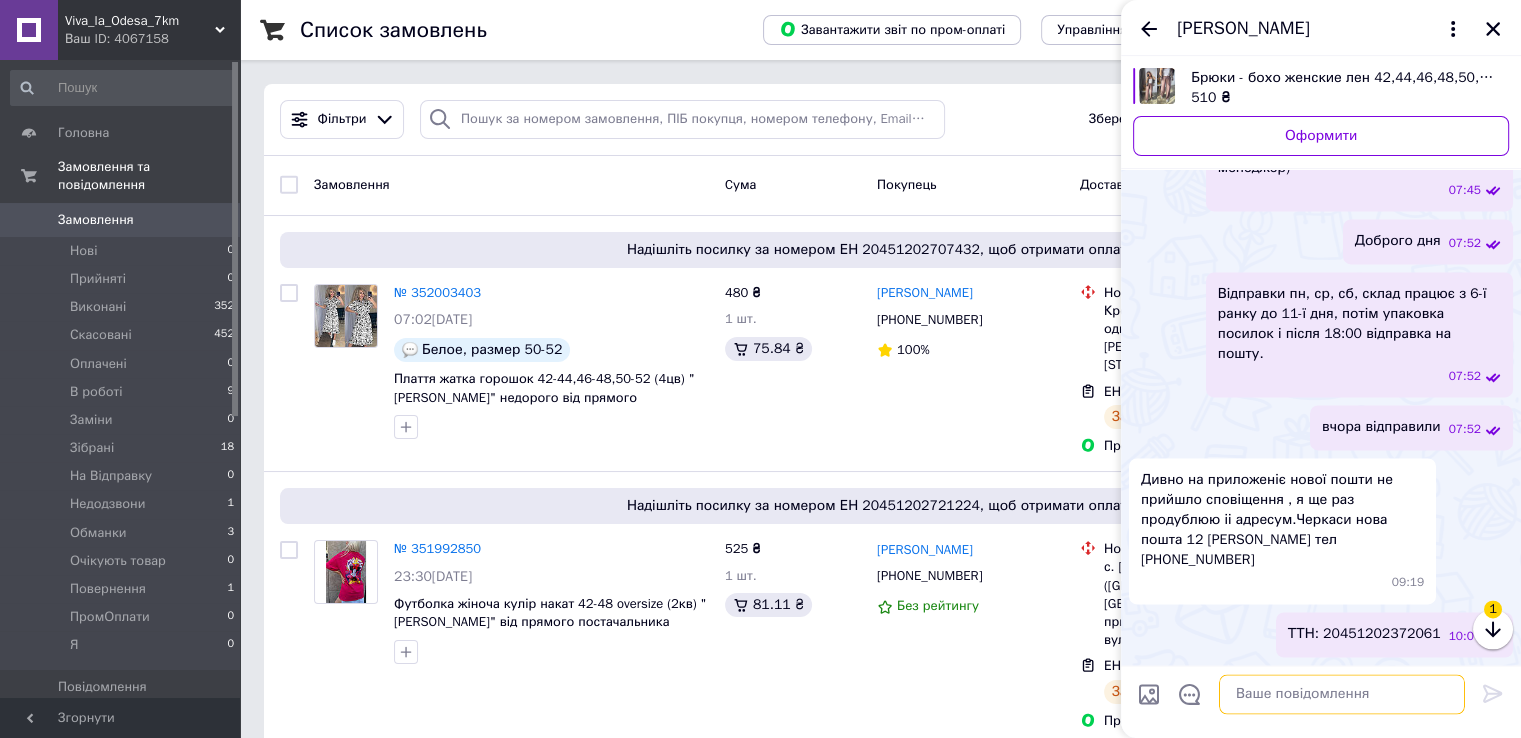 scroll, scrollTop: 3144, scrollLeft: 0, axis: vertical 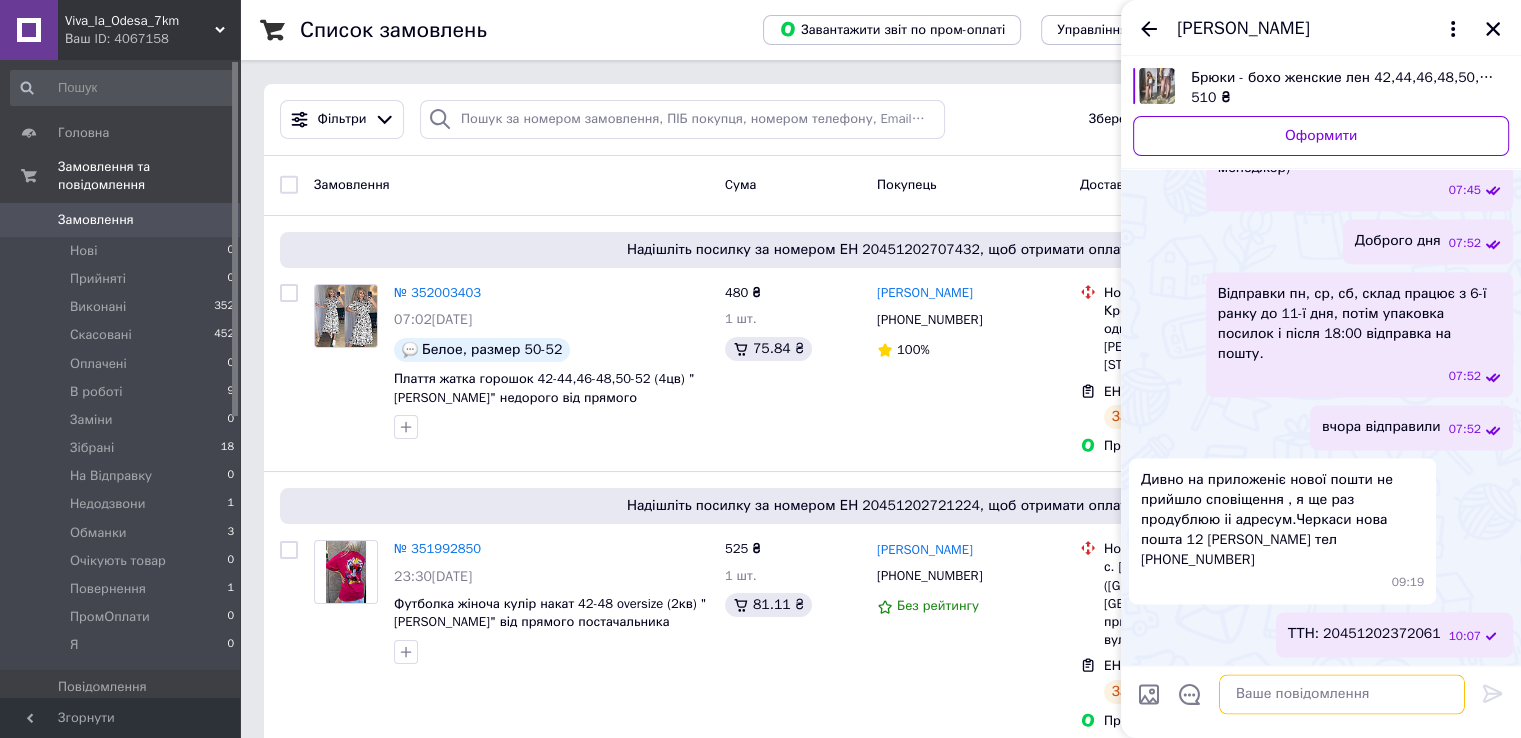 click at bounding box center [1342, 694] 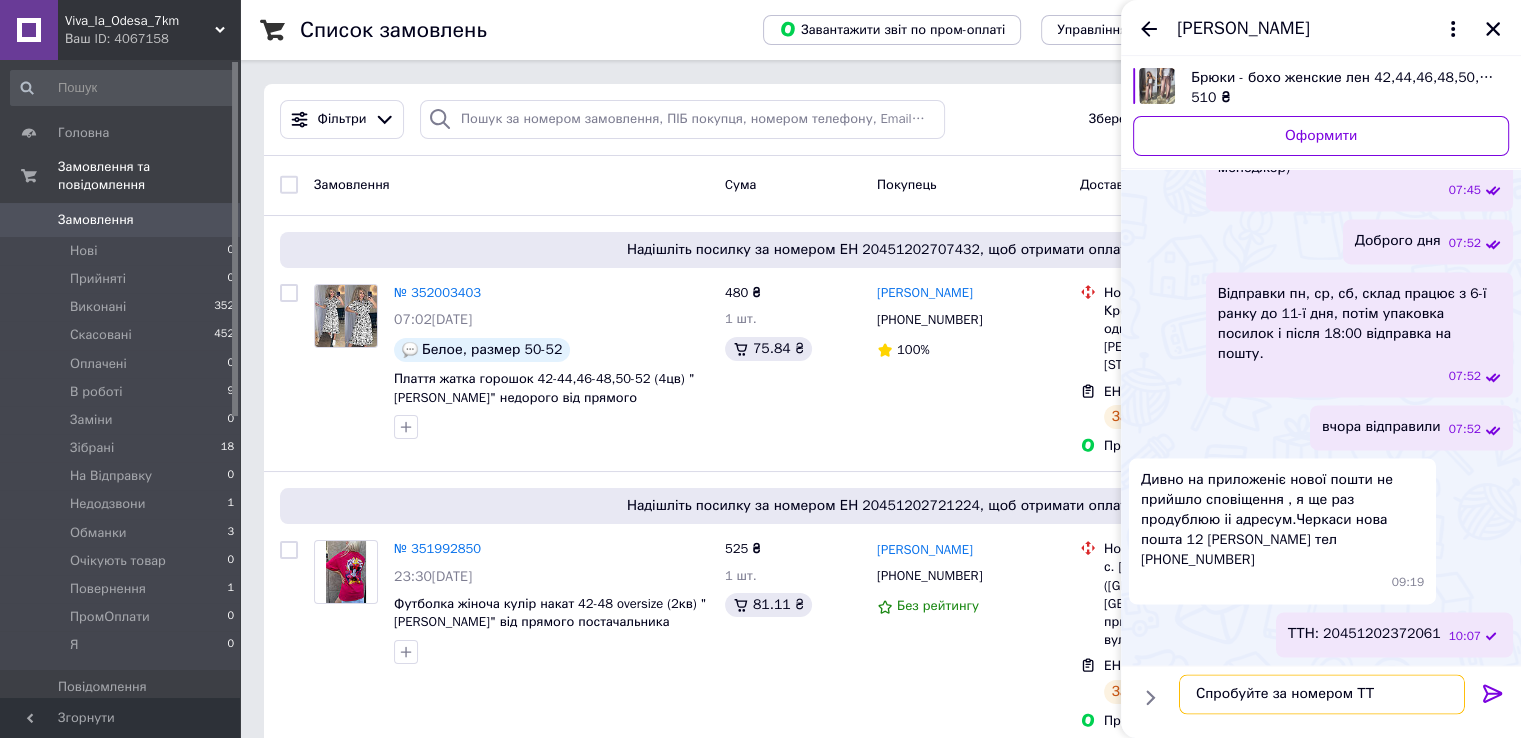 type on "Спробуйте за номером ТТН" 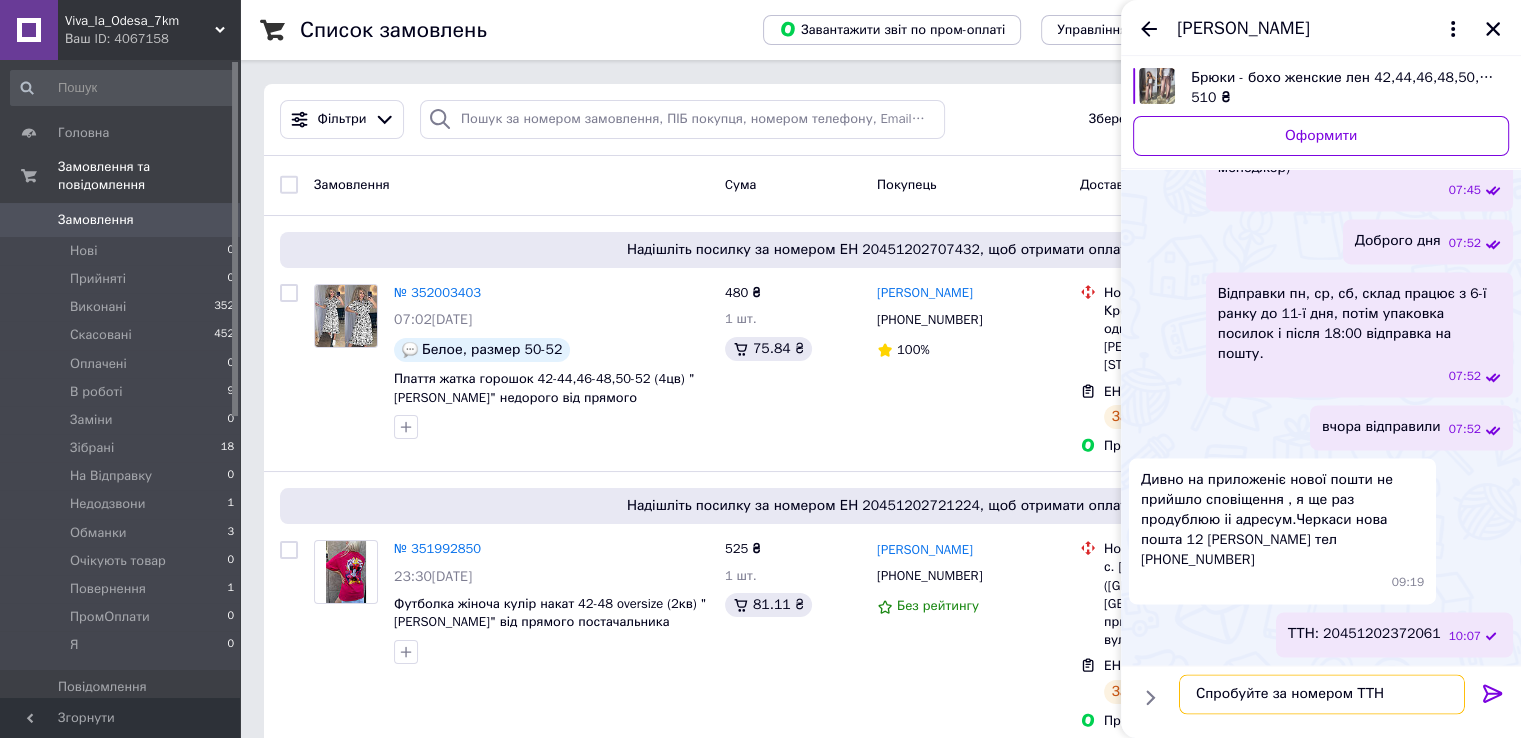 type 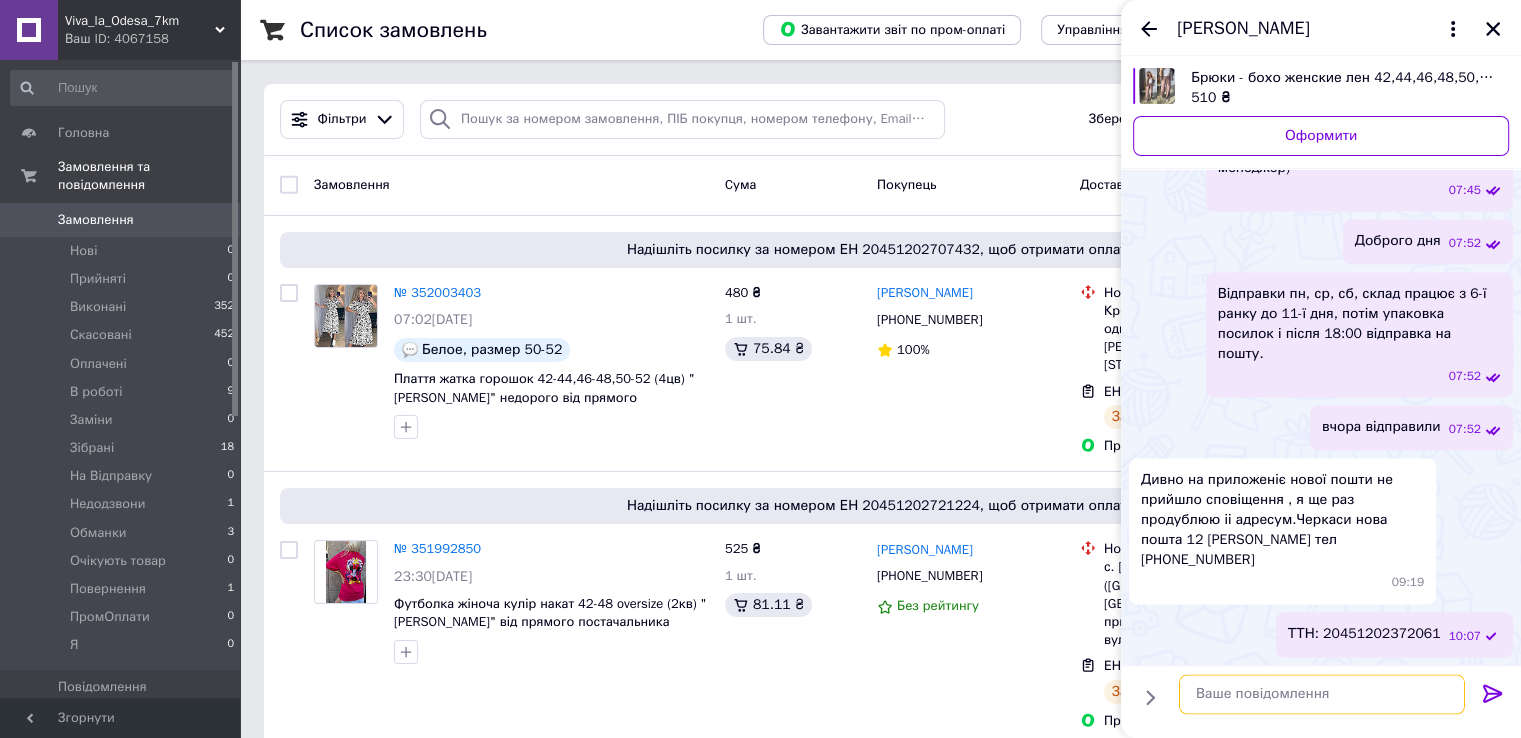 scroll, scrollTop: 3196, scrollLeft: 0, axis: vertical 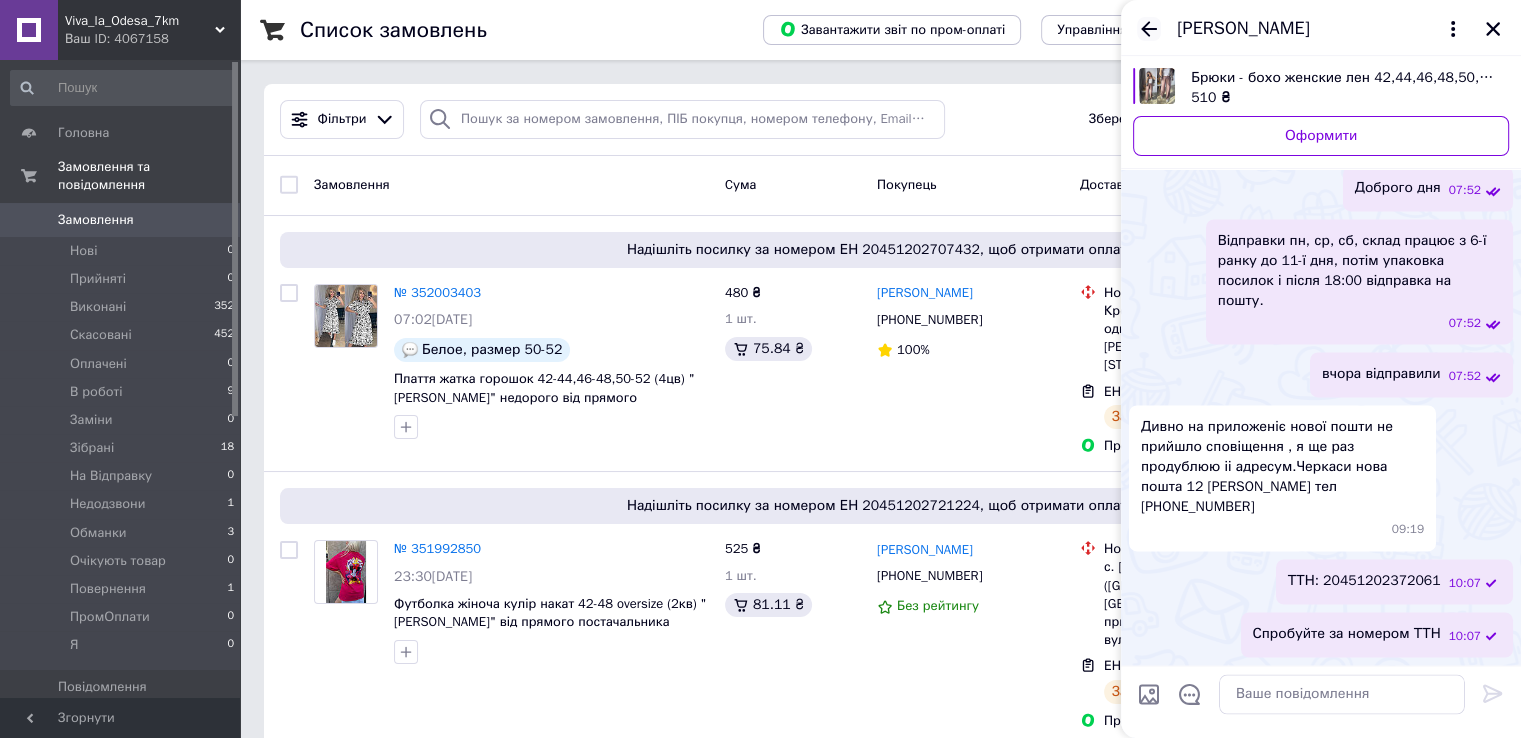 click 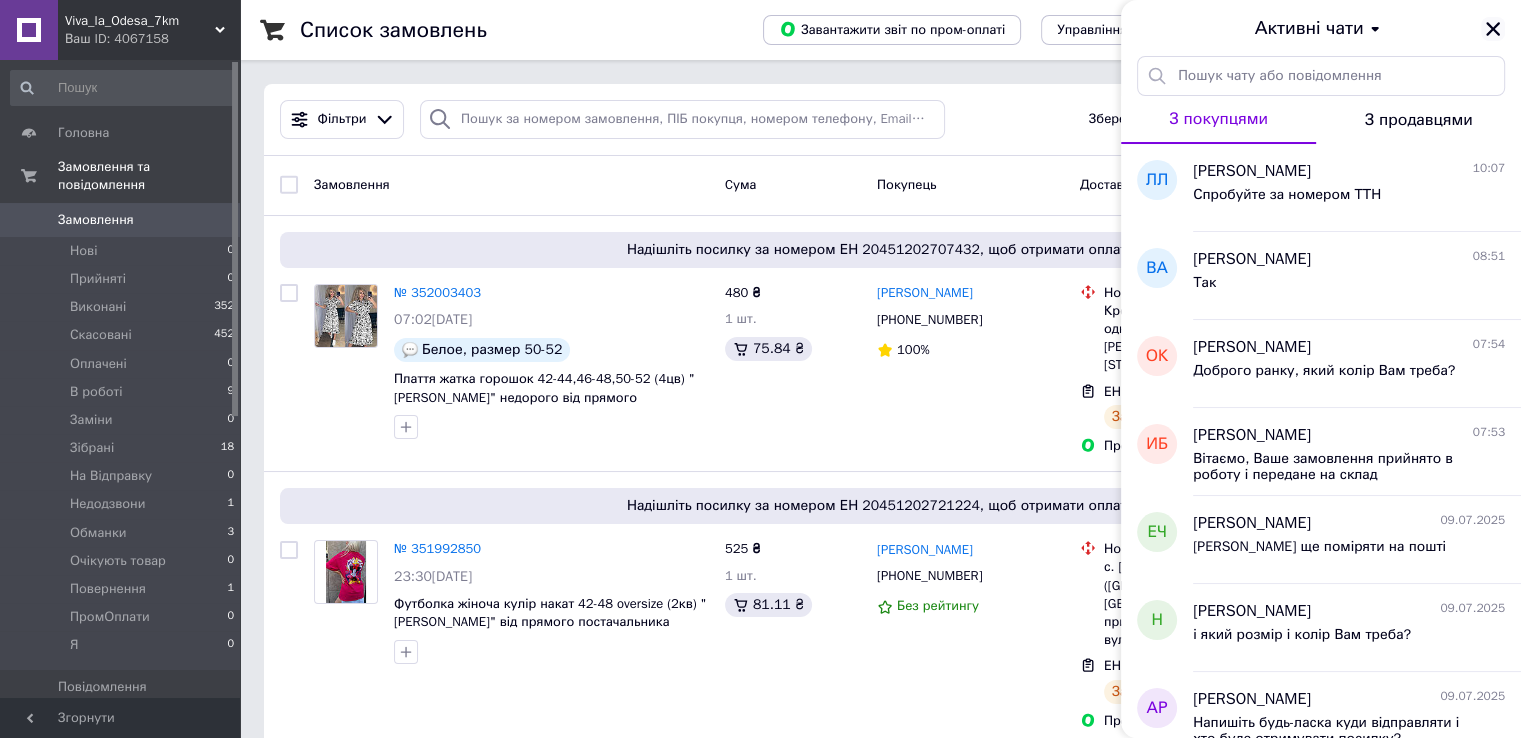 click 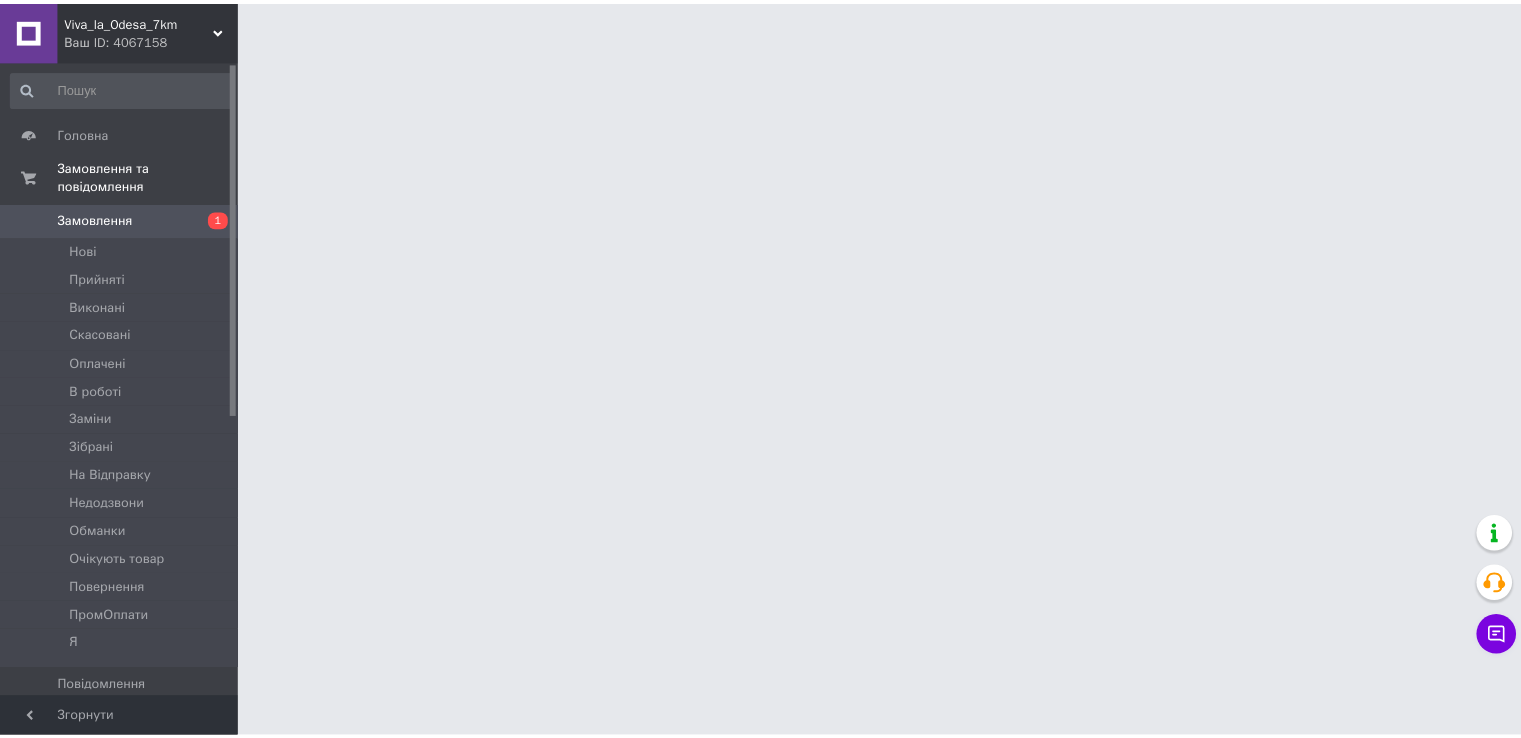 scroll, scrollTop: 0, scrollLeft: 0, axis: both 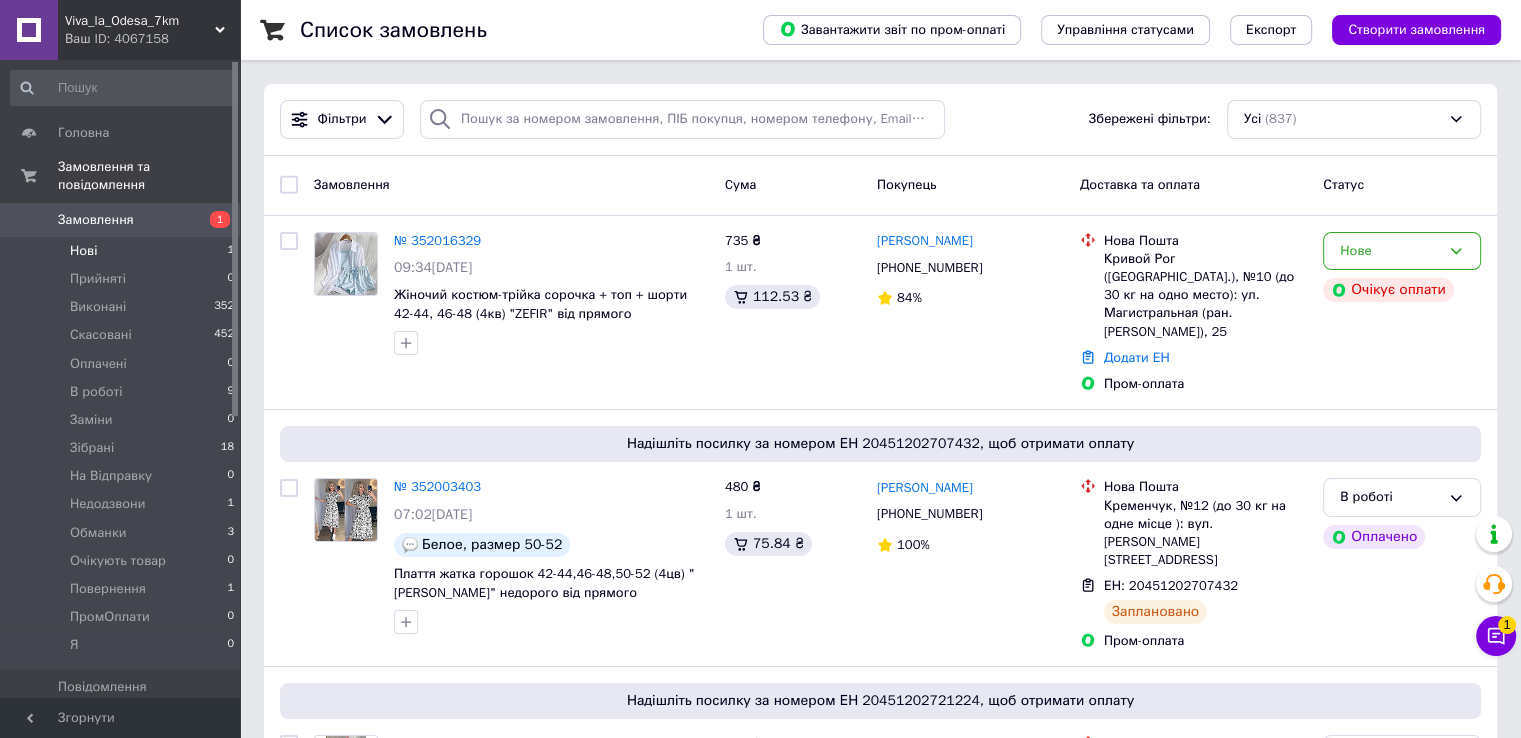 click on "Нові 1" at bounding box center (123, 251) 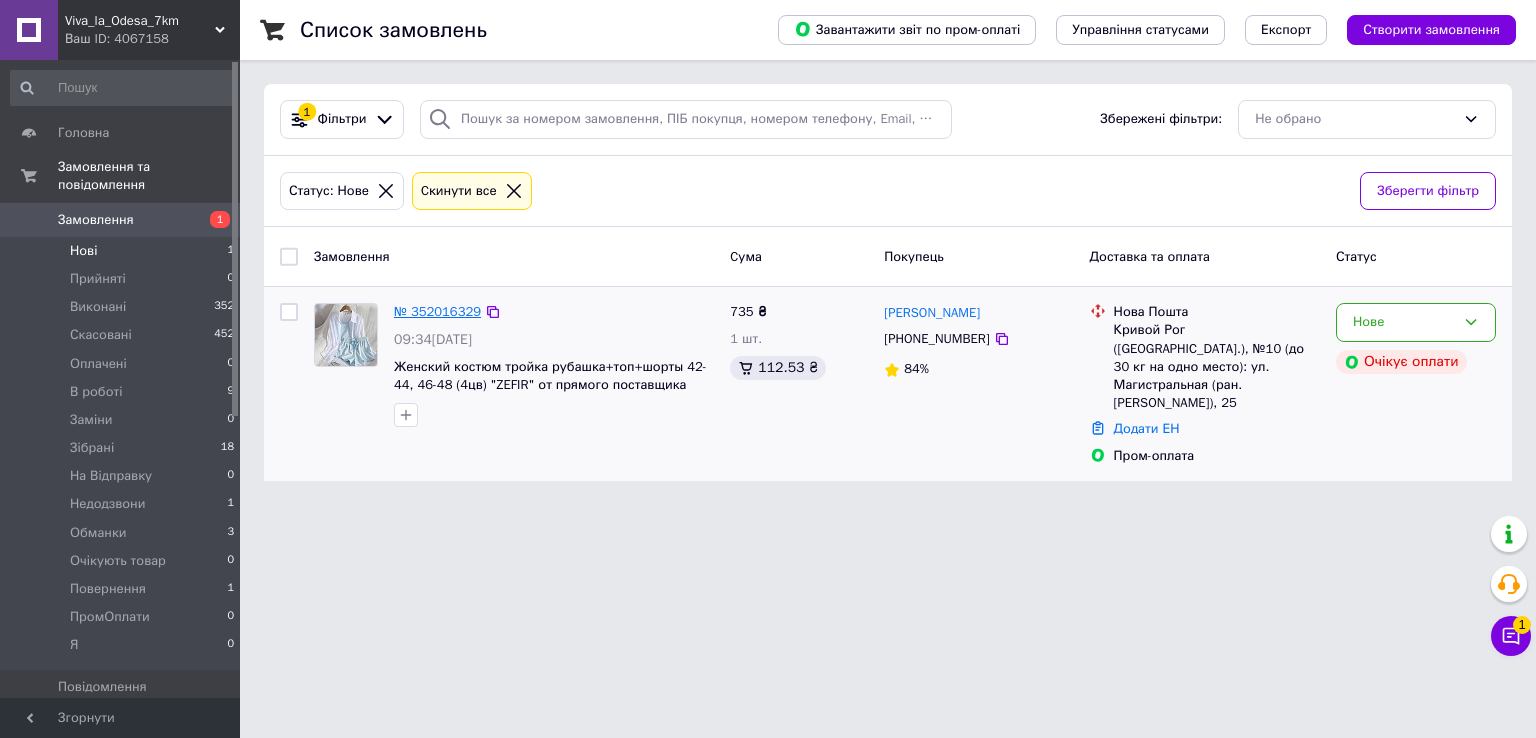 click on "№ 352016329" at bounding box center (437, 311) 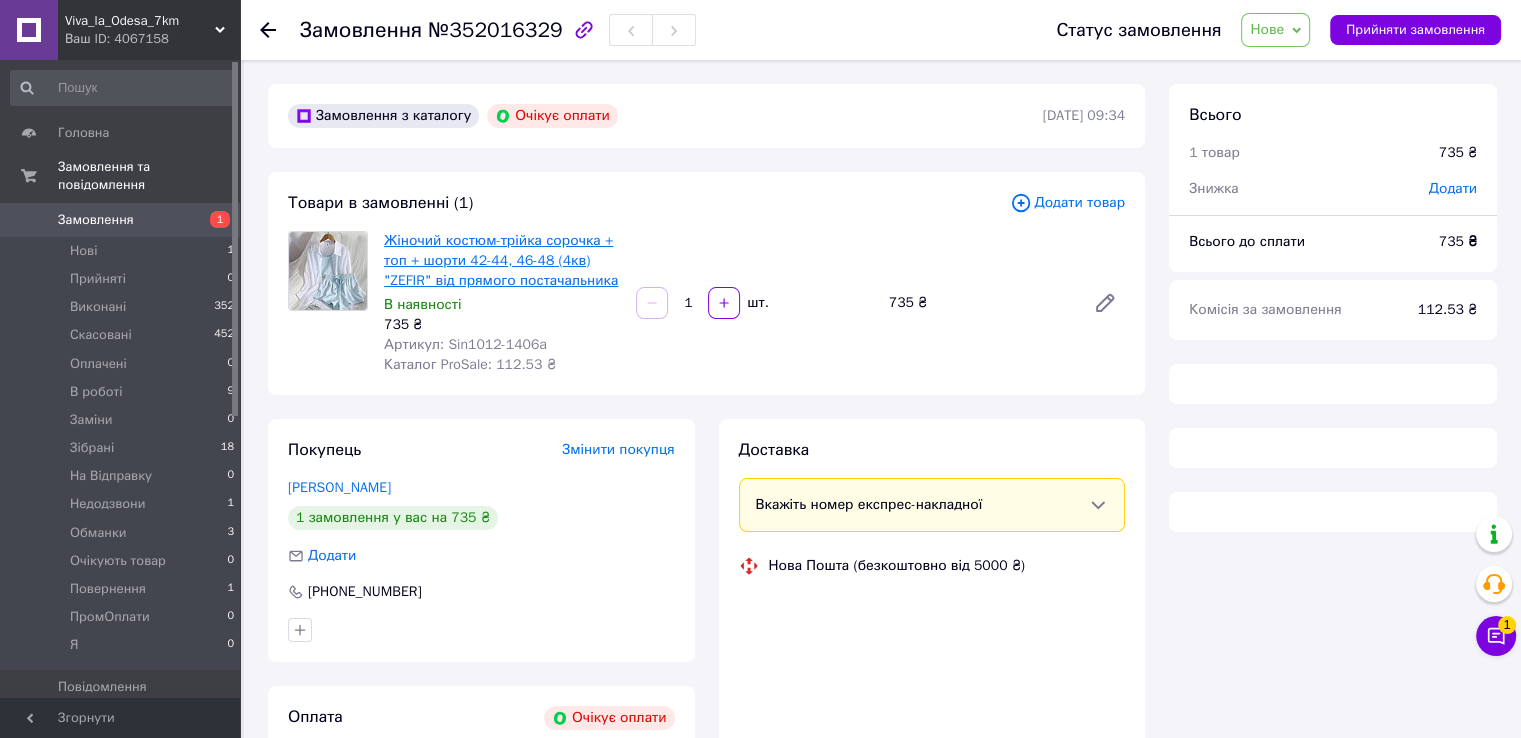 click on "Жіночий костюм-трійка сорочка + топ + шорти 42-44, 46-48 (4кв) "ZEFIR" від прямого постачальника" at bounding box center [501, 260] 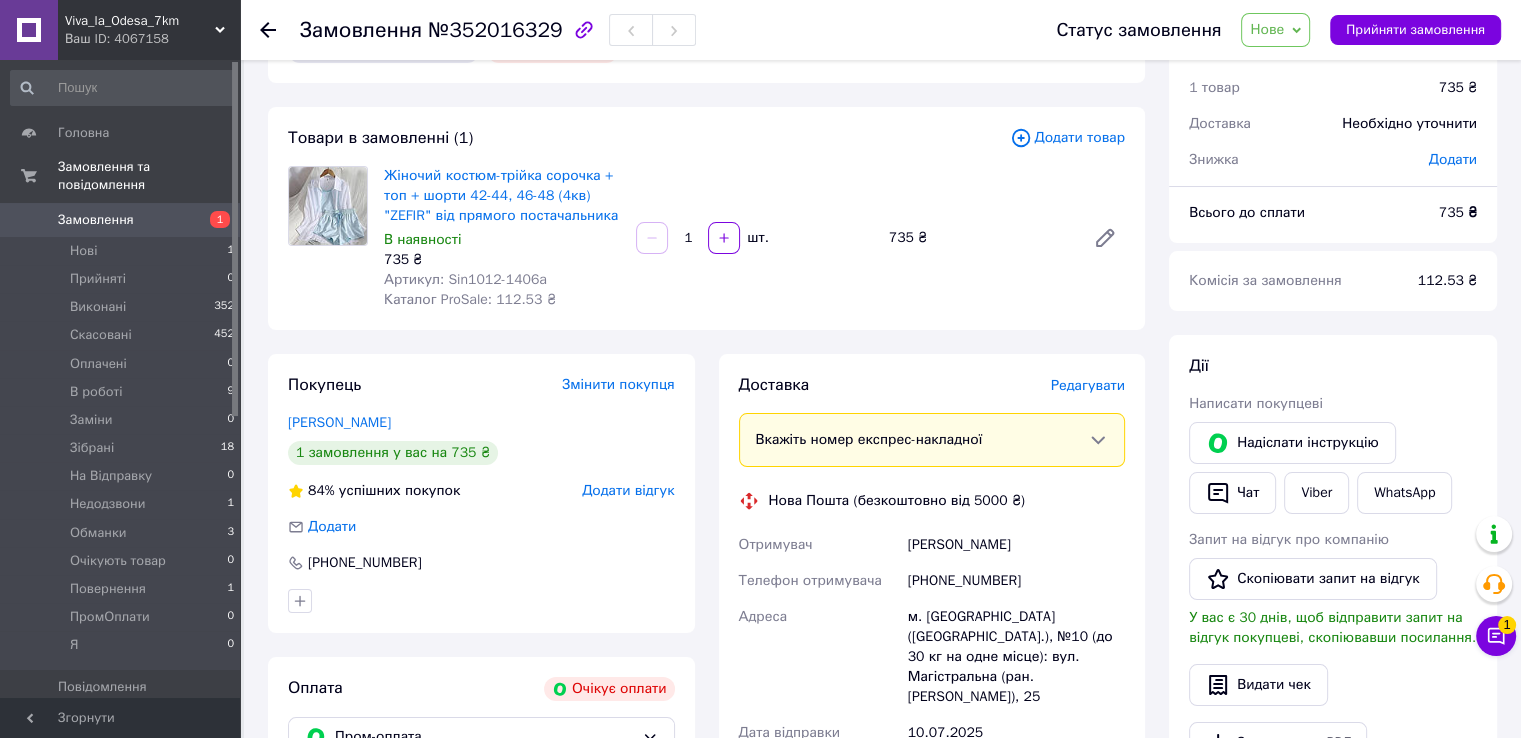 scroll, scrollTop: 100, scrollLeft: 0, axis: vertical 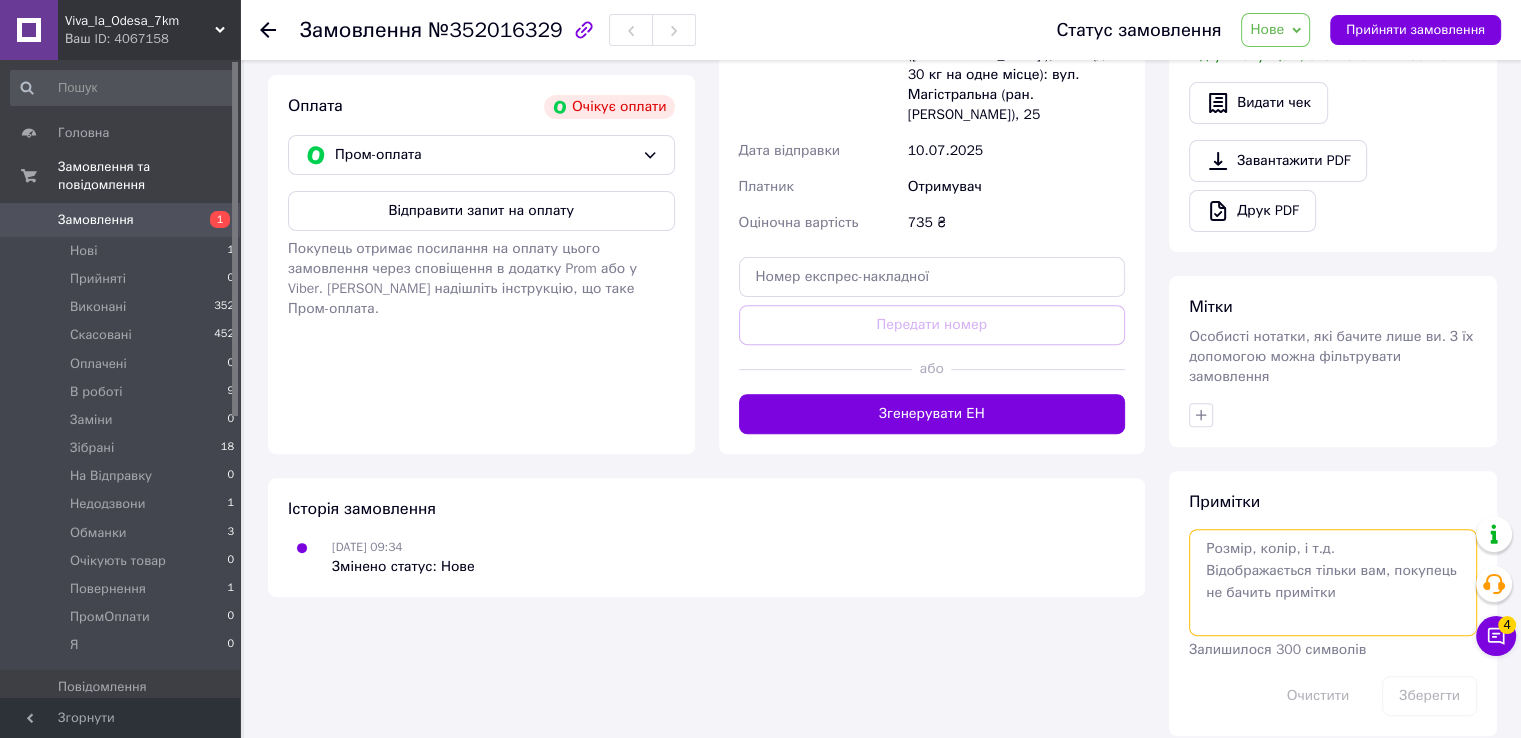 drag, startPoint x: 1305, startPoint y: 599, endPoint x: 1296, endPoint y: 559, distance: 41 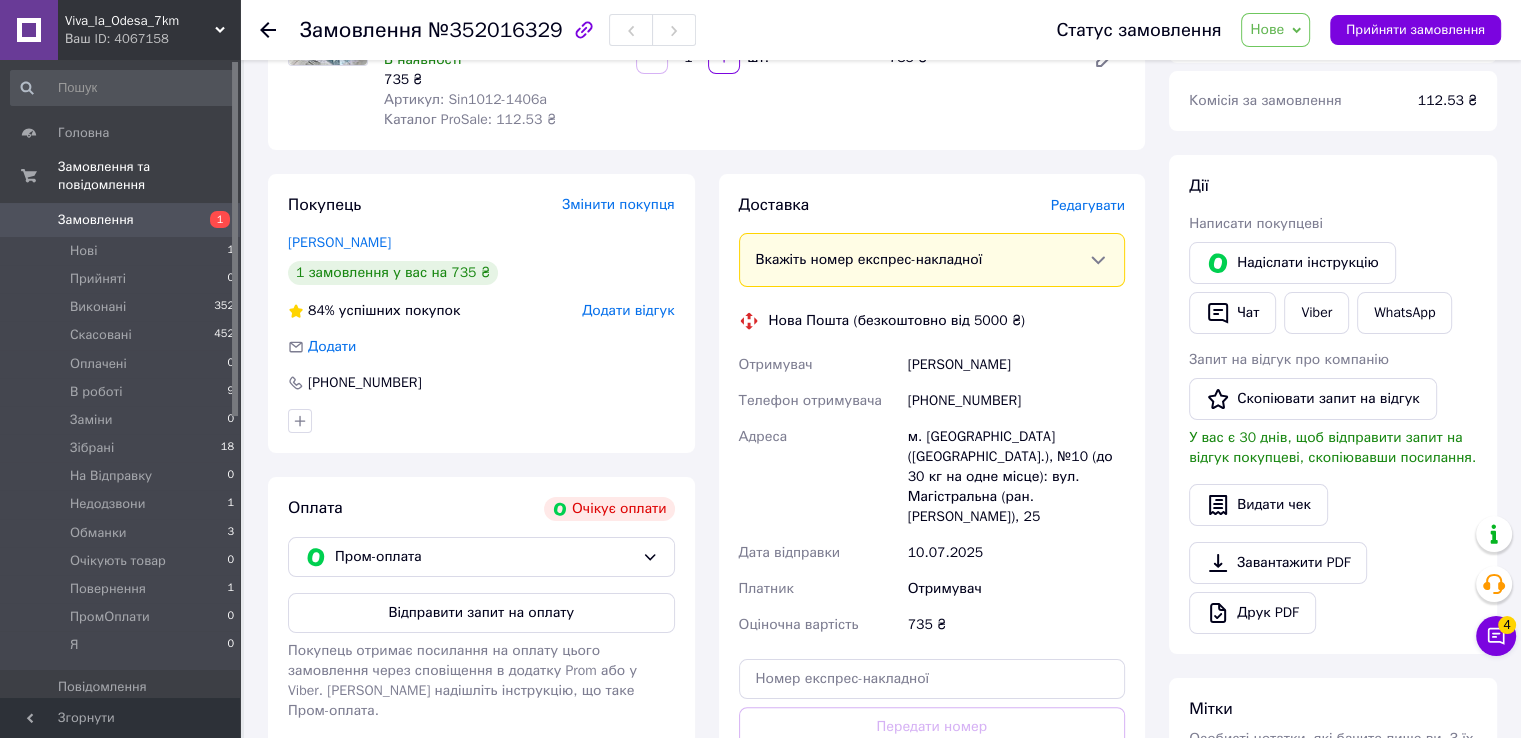 scroll, scrollTop: 47, scrollLeft: 0, axis: vertical 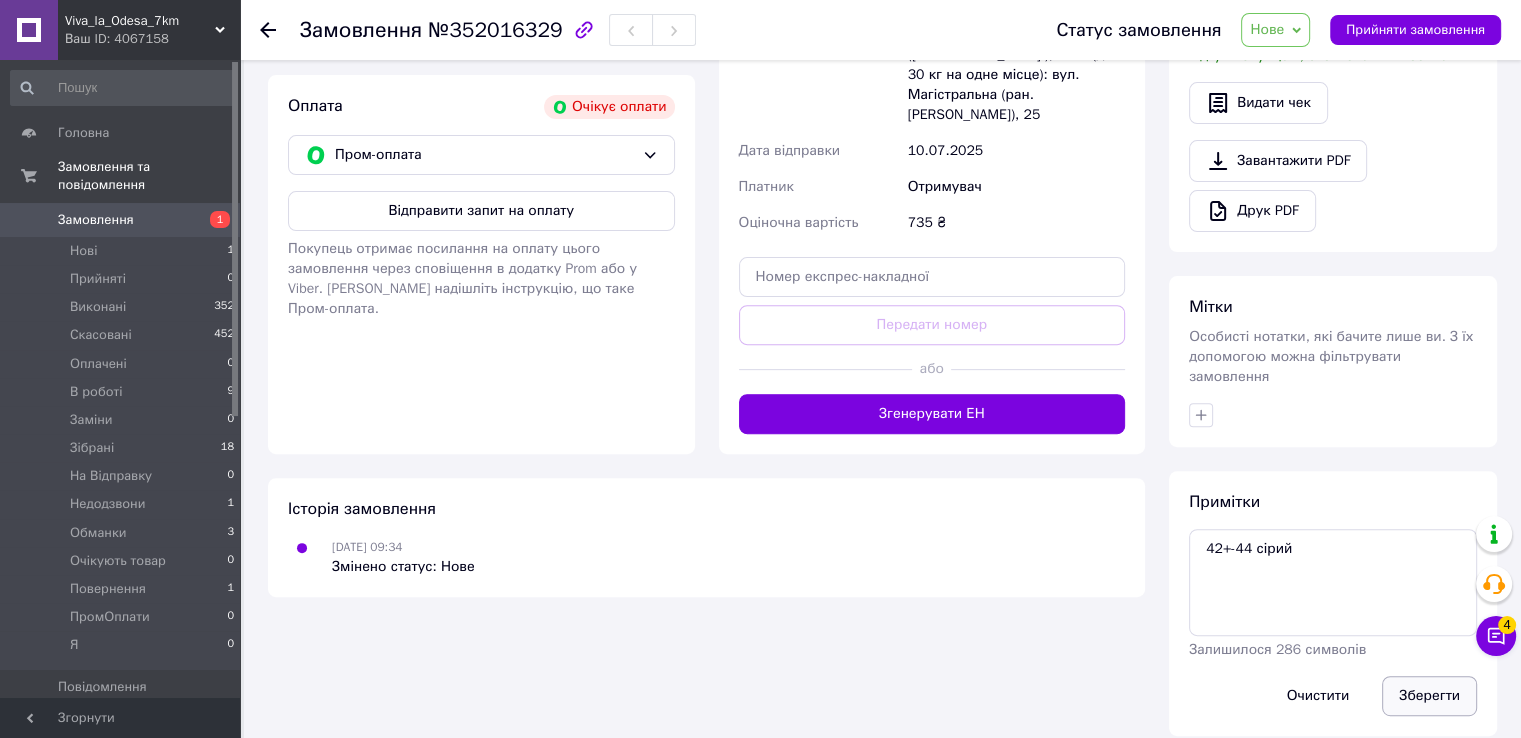 click on "Зберегти" at bounding box center [1429, 696] 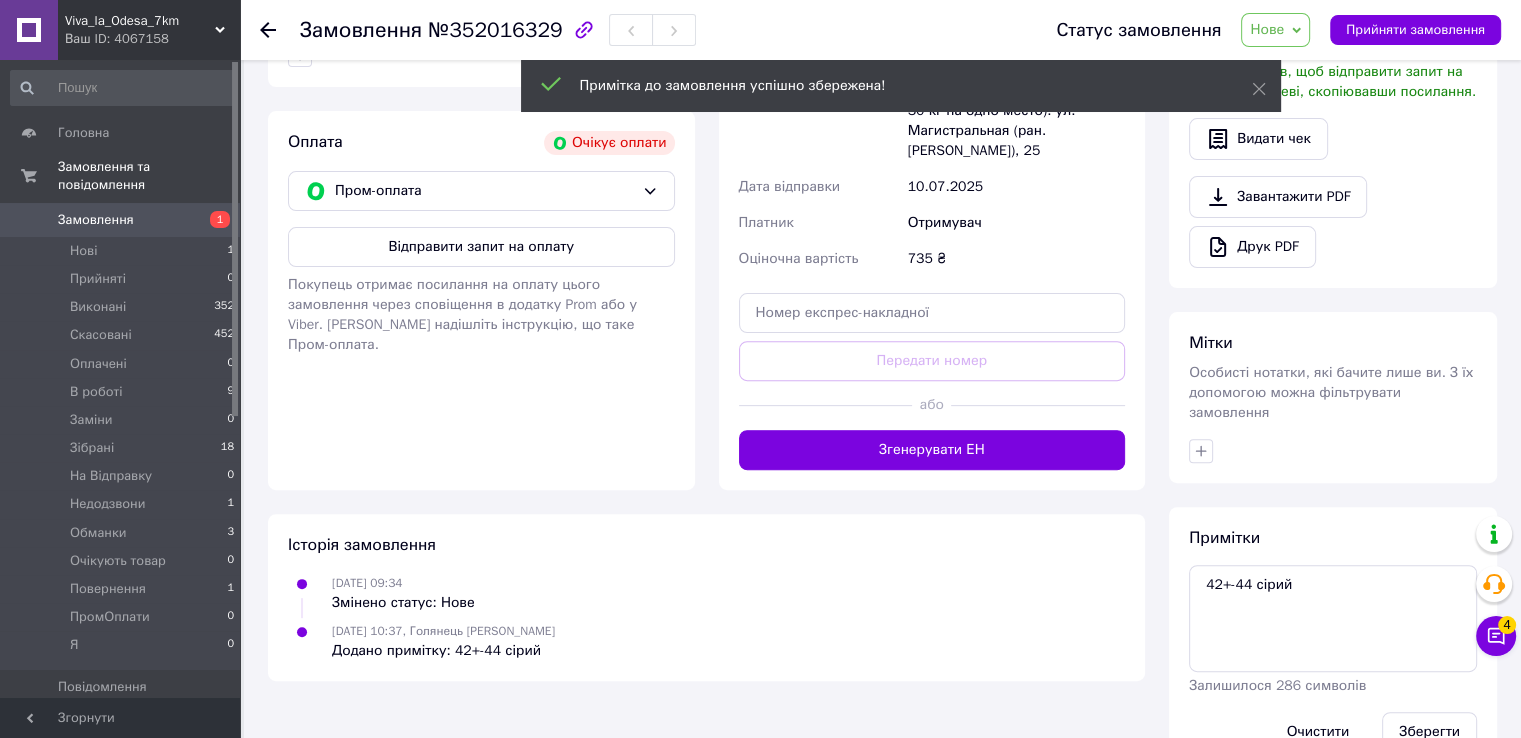scroll, scrollTop: 647, scrollLeft: 0, axis: vertical 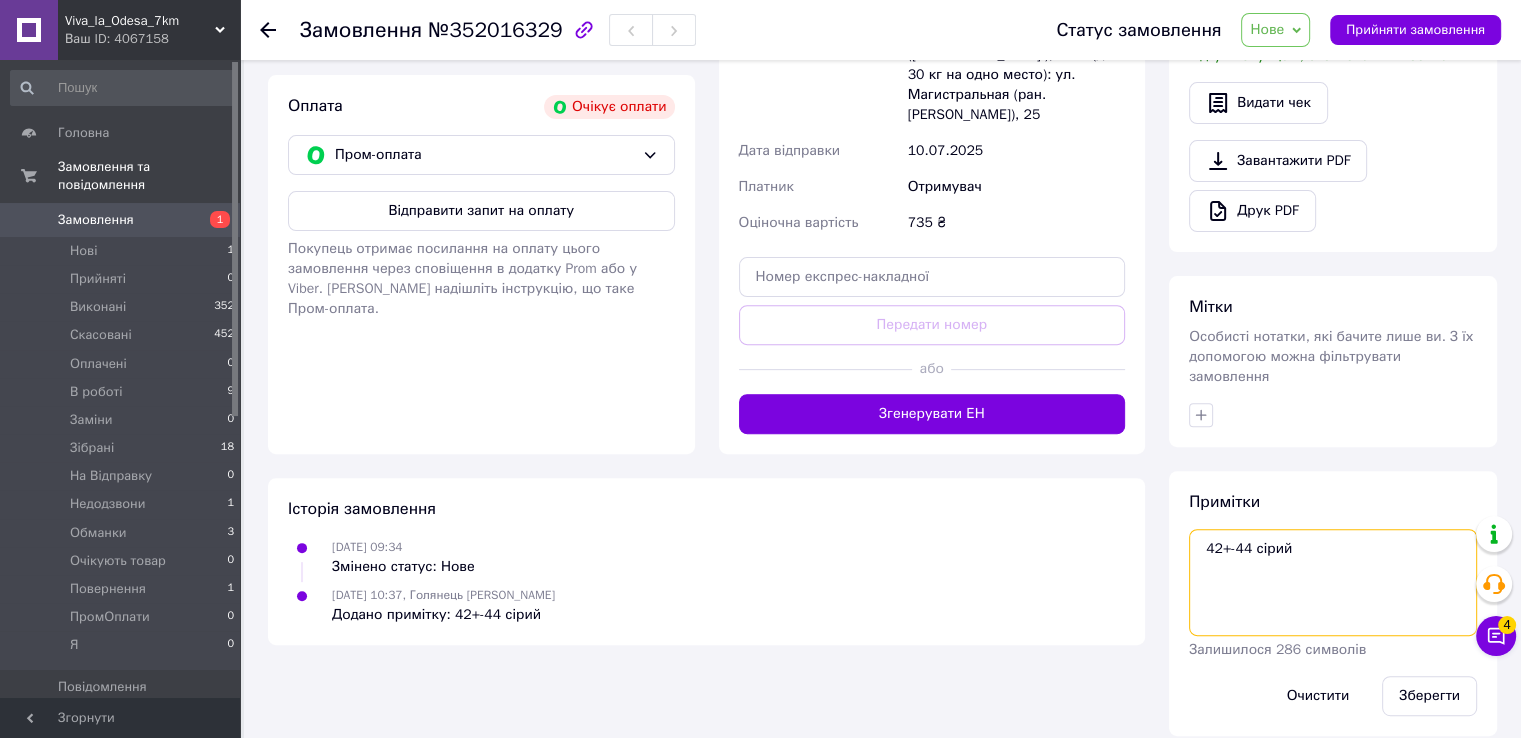 click on "42+-44 сірий" at bounding box center [1333, 582] 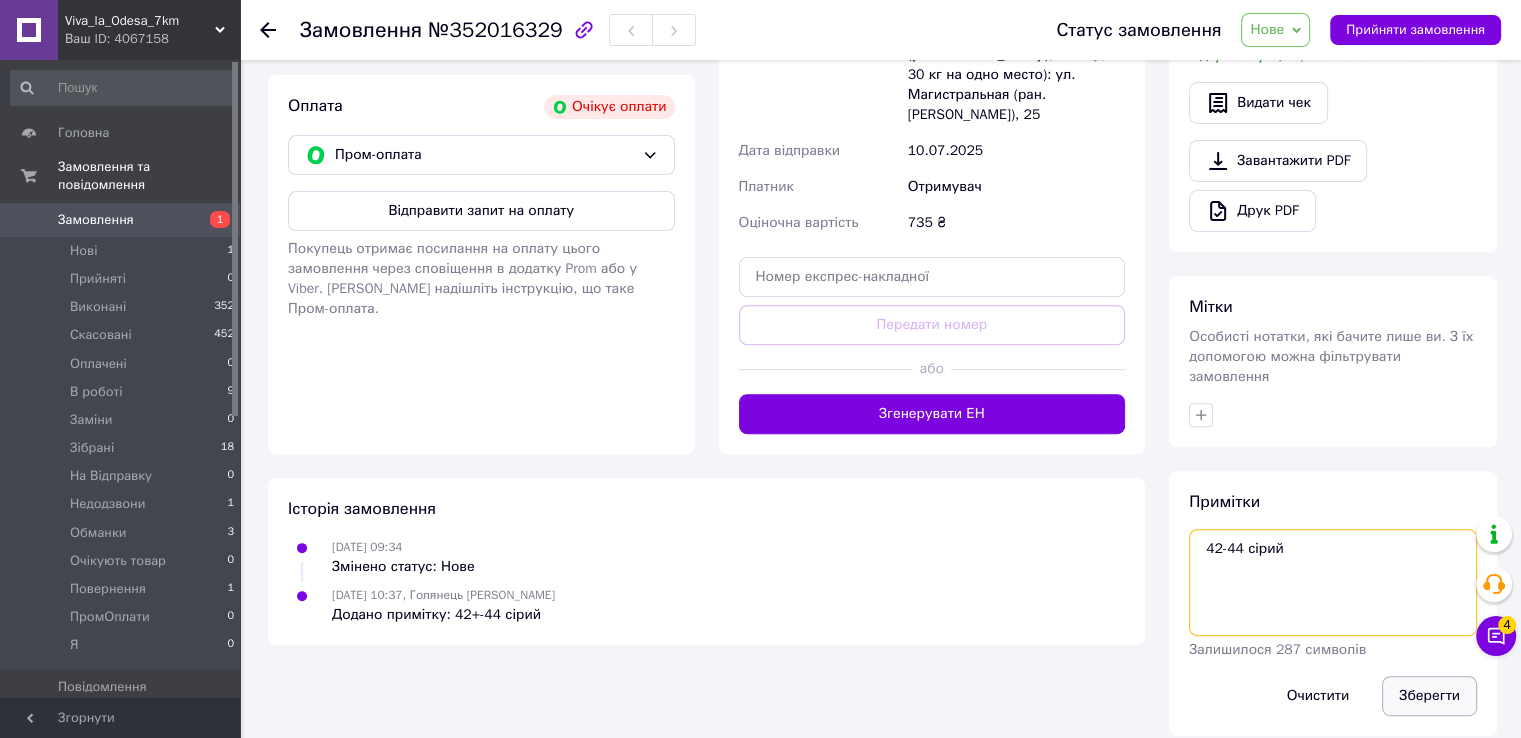 type on "42-44 сірий" 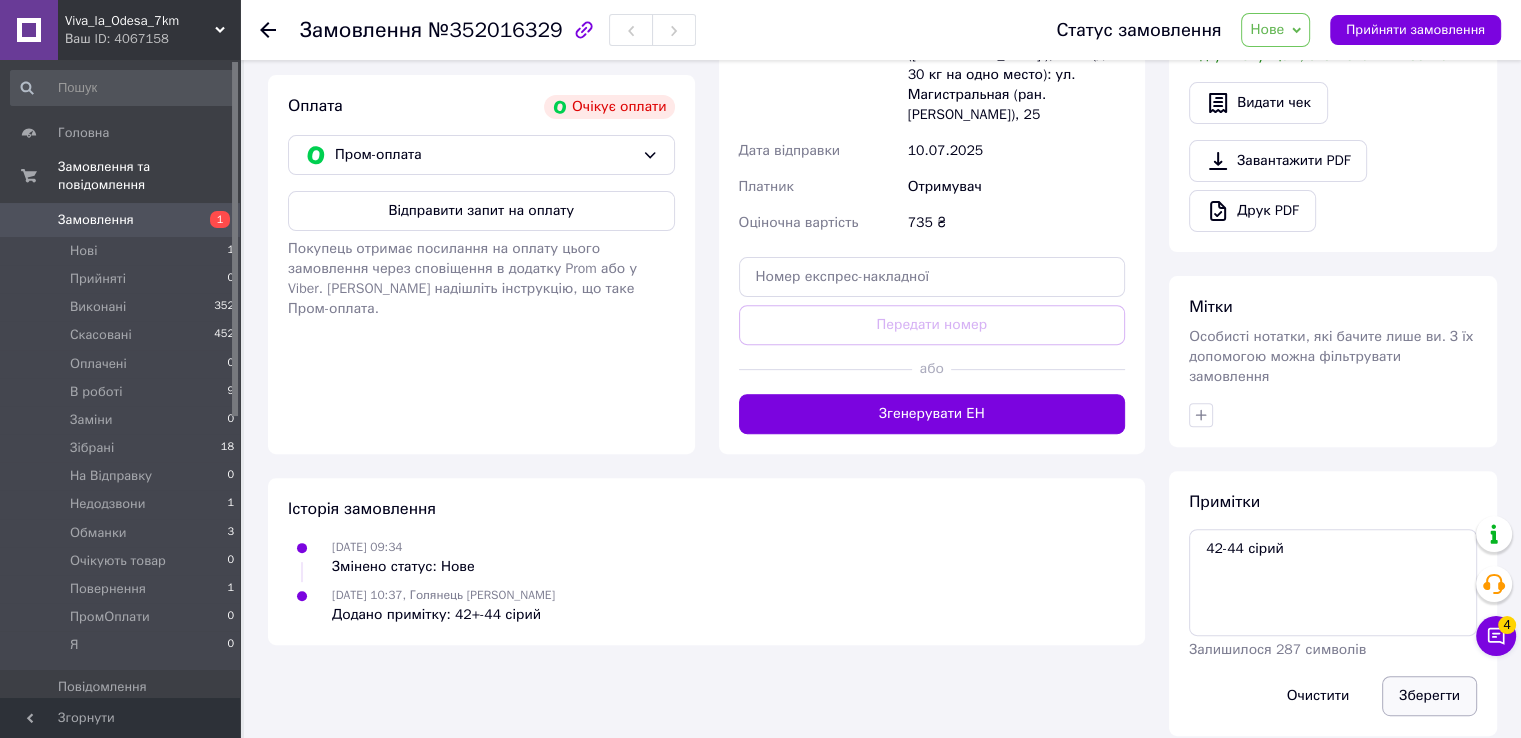 drag, startPoint x: 1420, startPoint y: 669, endPoint x: 1428, endPoint y: 659, distance: 12.806249 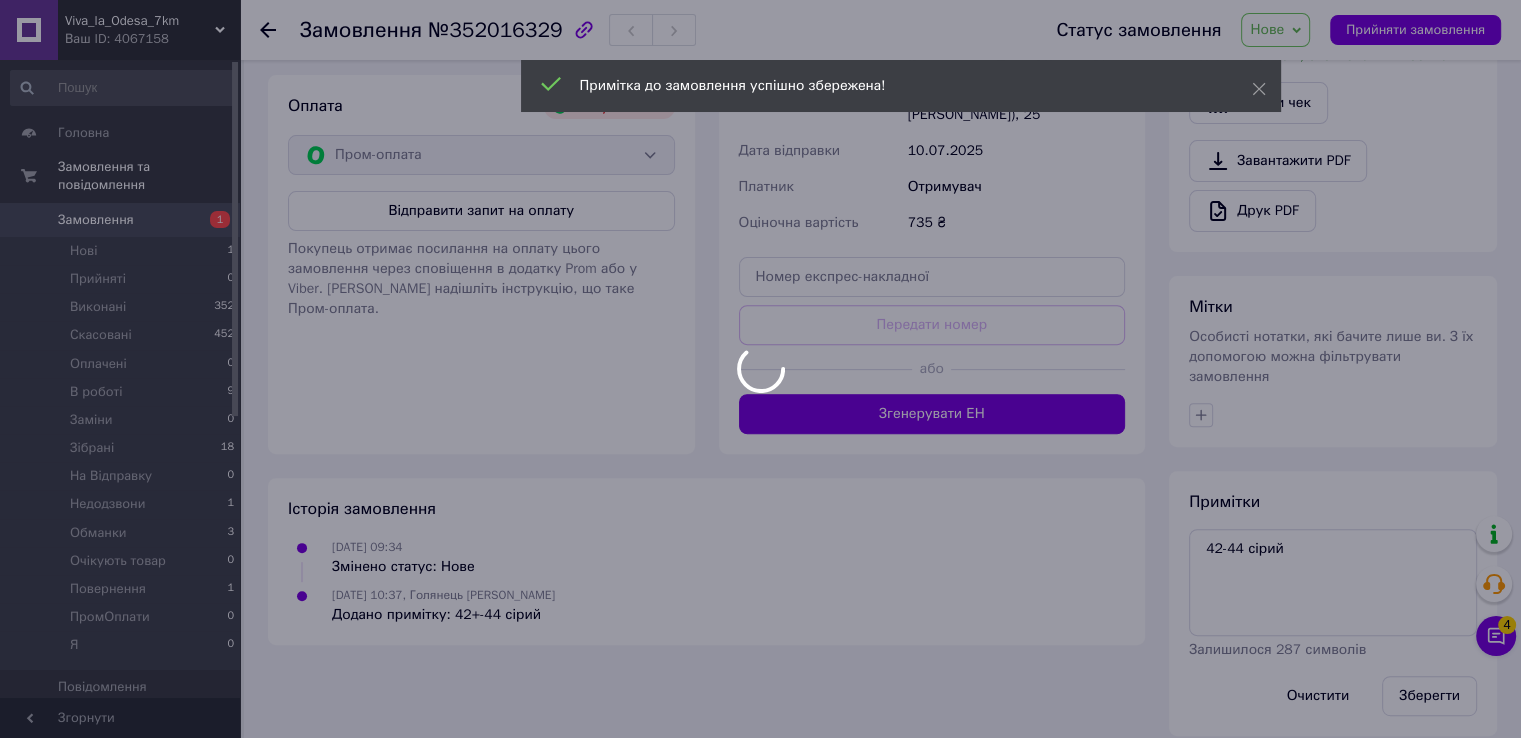 scroll, scrollTop: 611, scrollLeft: 0, axis: vertical 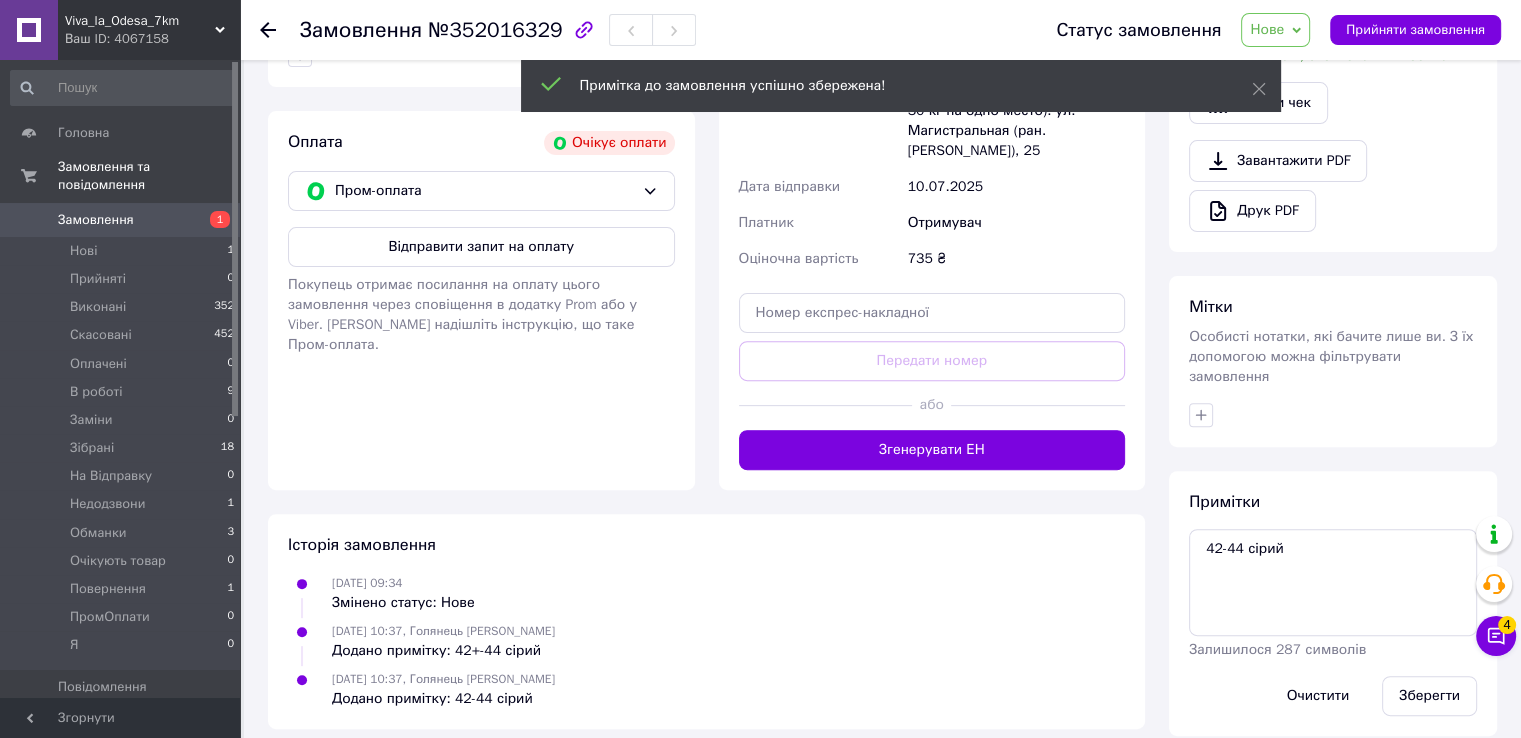 click on "Нове" at bounding box center [1275, 30] 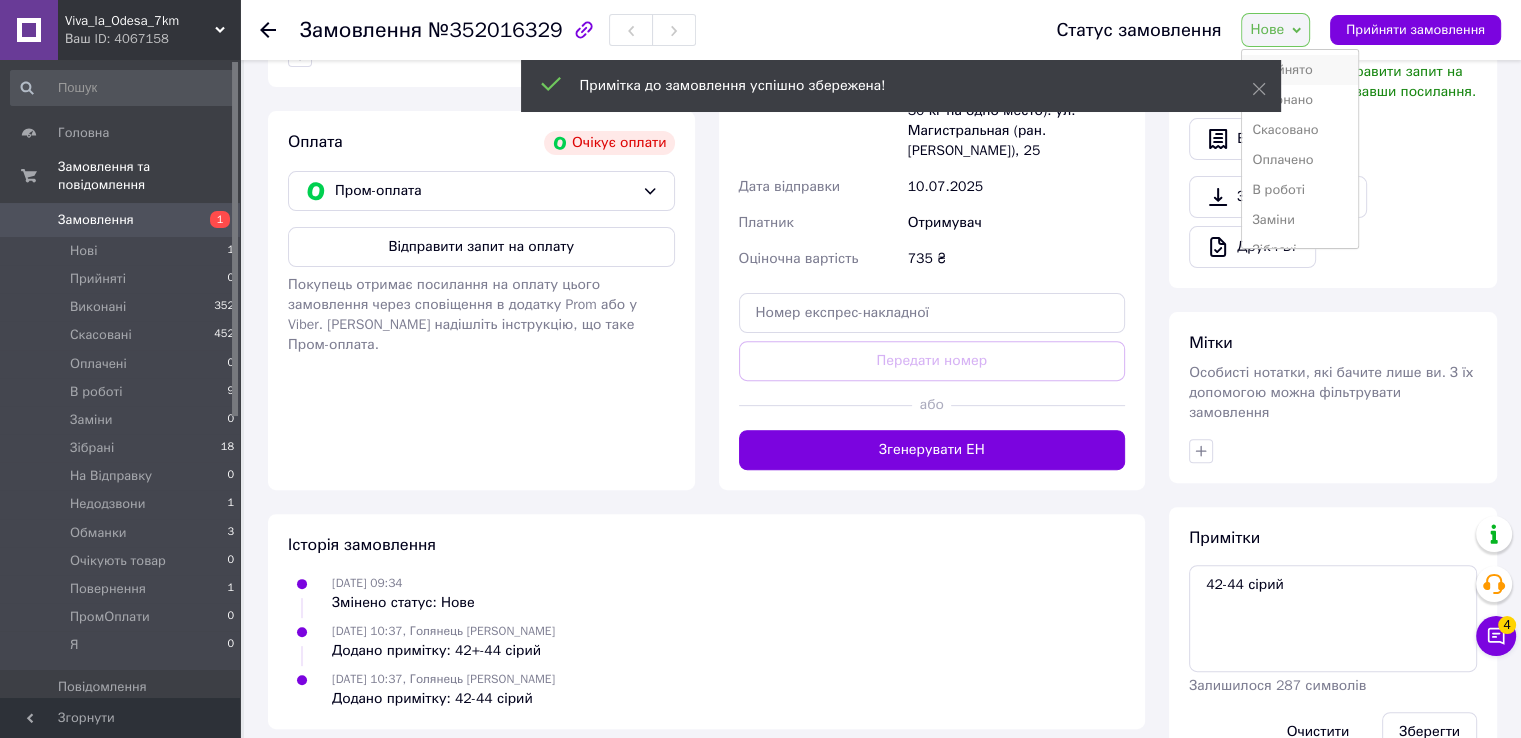 click on "Прийнято" at bounding box center [1300, 70] 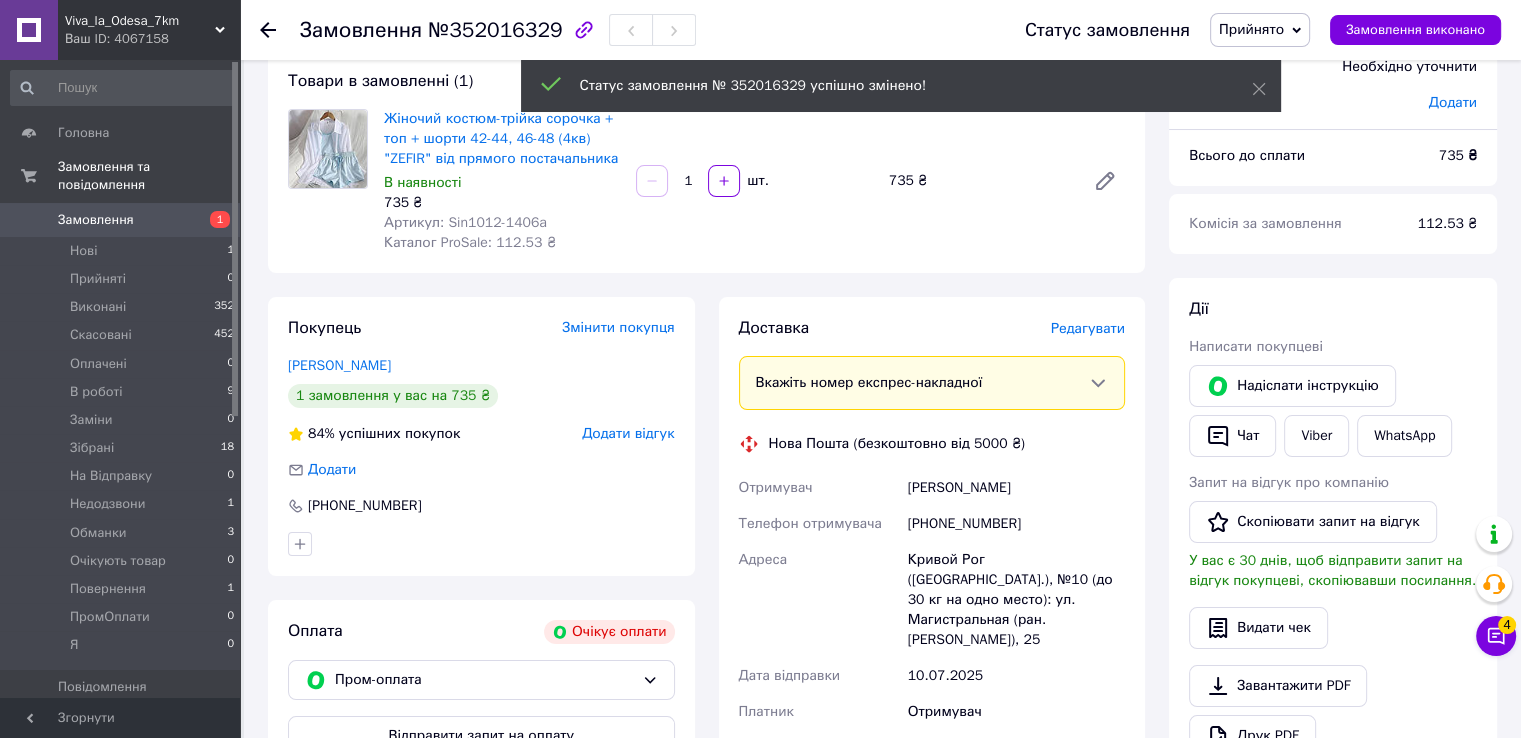 scroll, scrollTop: 111, scrollLeft: 0, axis: vertical 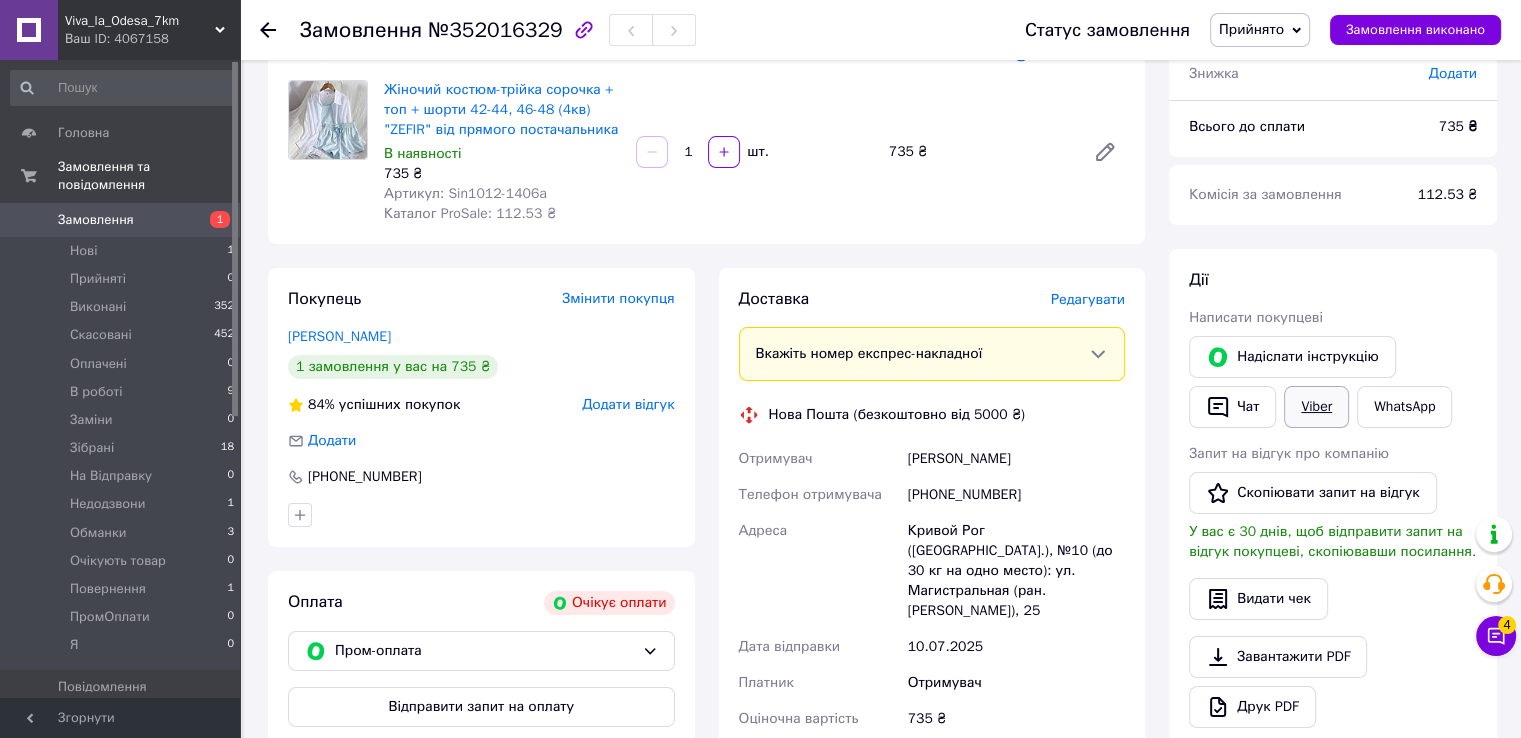 click on "Viber" at bounding box center (1316, 407) 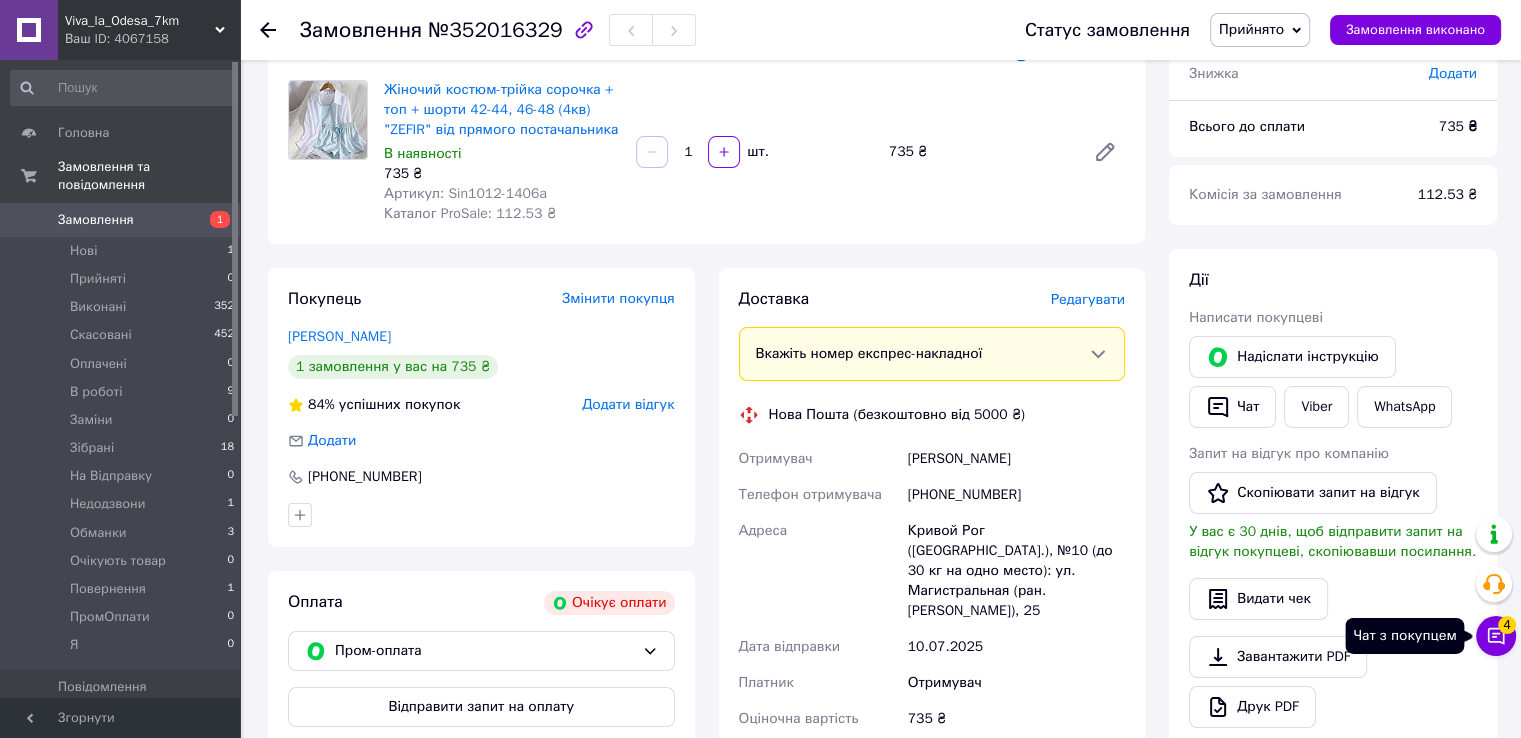 click 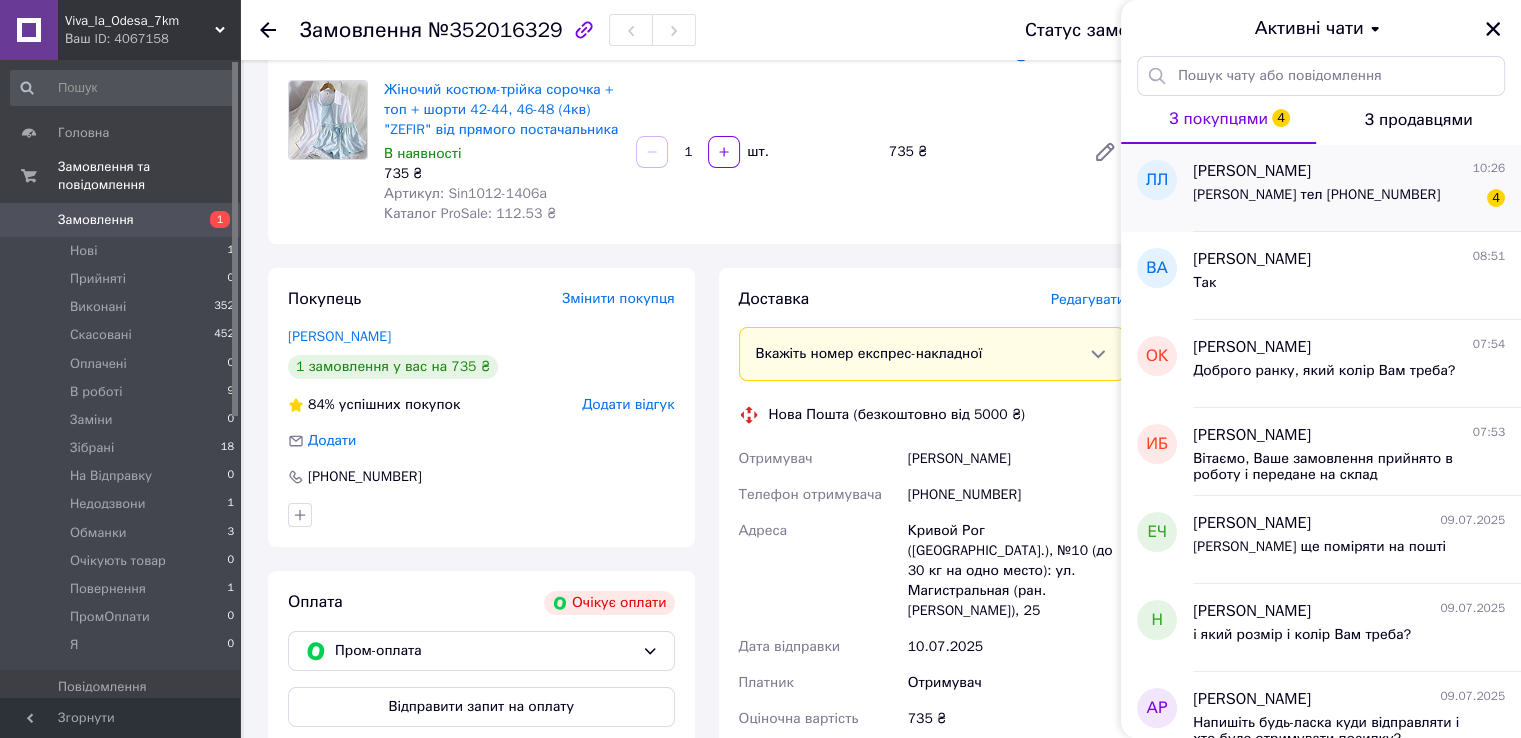 click on "[PERSON_NAME] тел [PHONE_NUMBER]" at bounding box center (1316, 201) 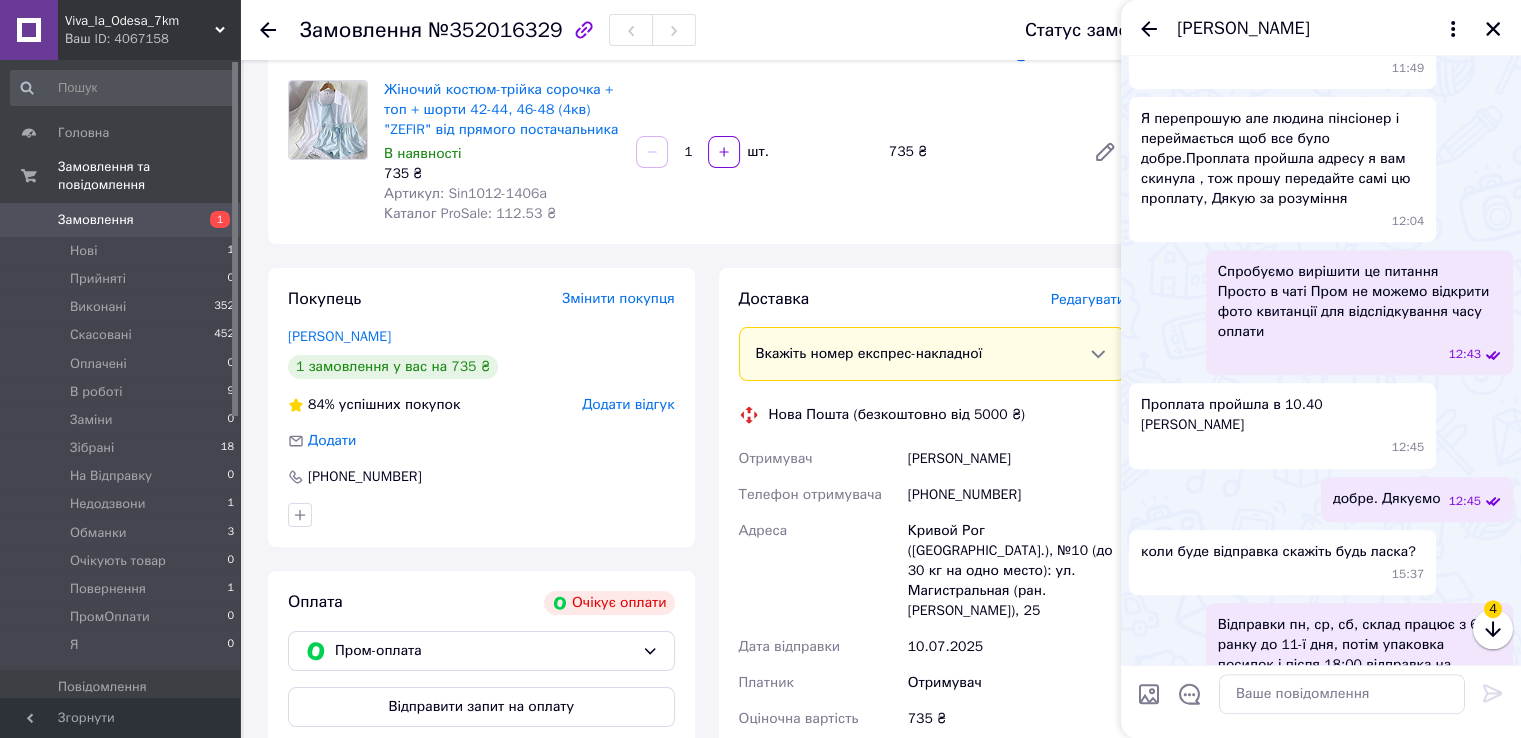 scroll, scrollTop: 1781, scrollLeft: 0, axis: vertical 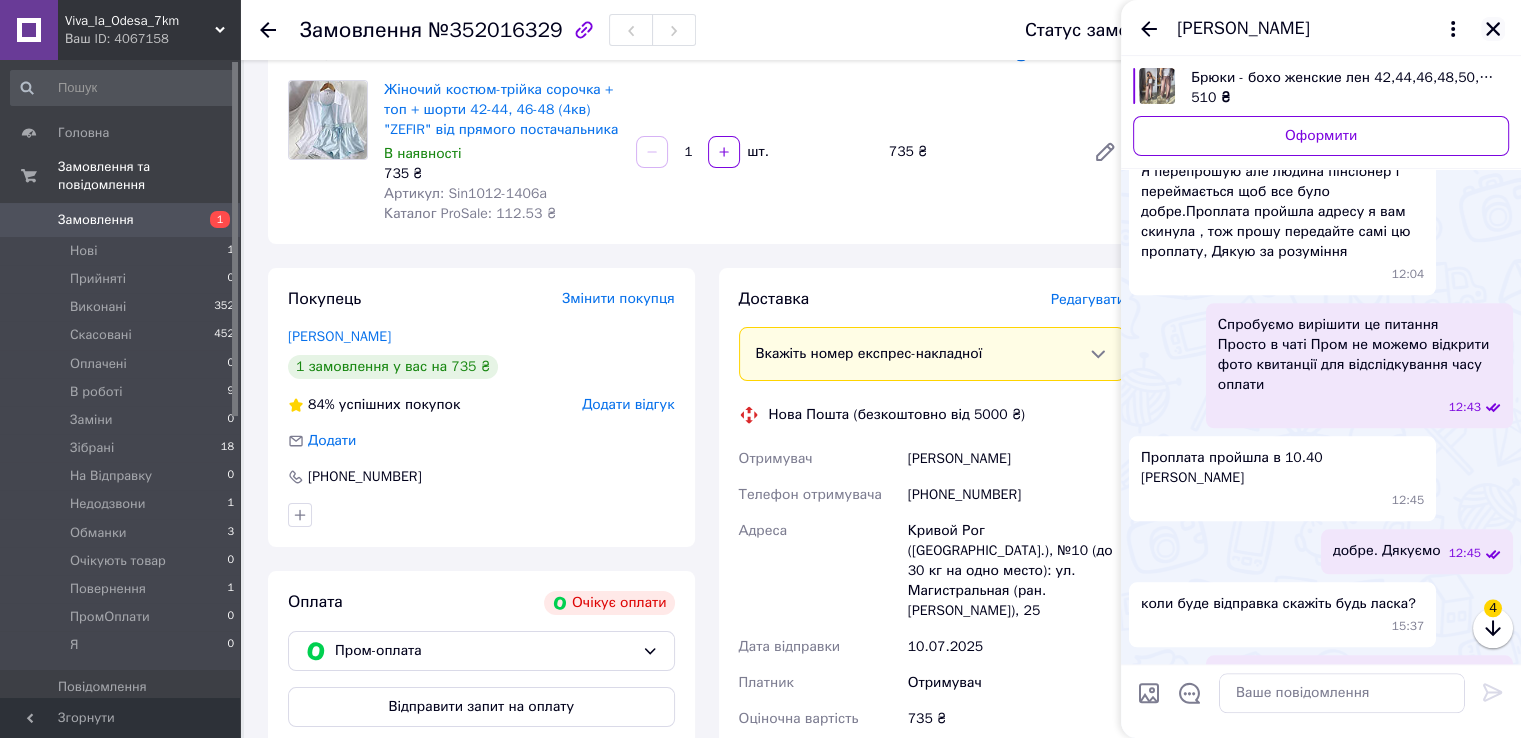 click 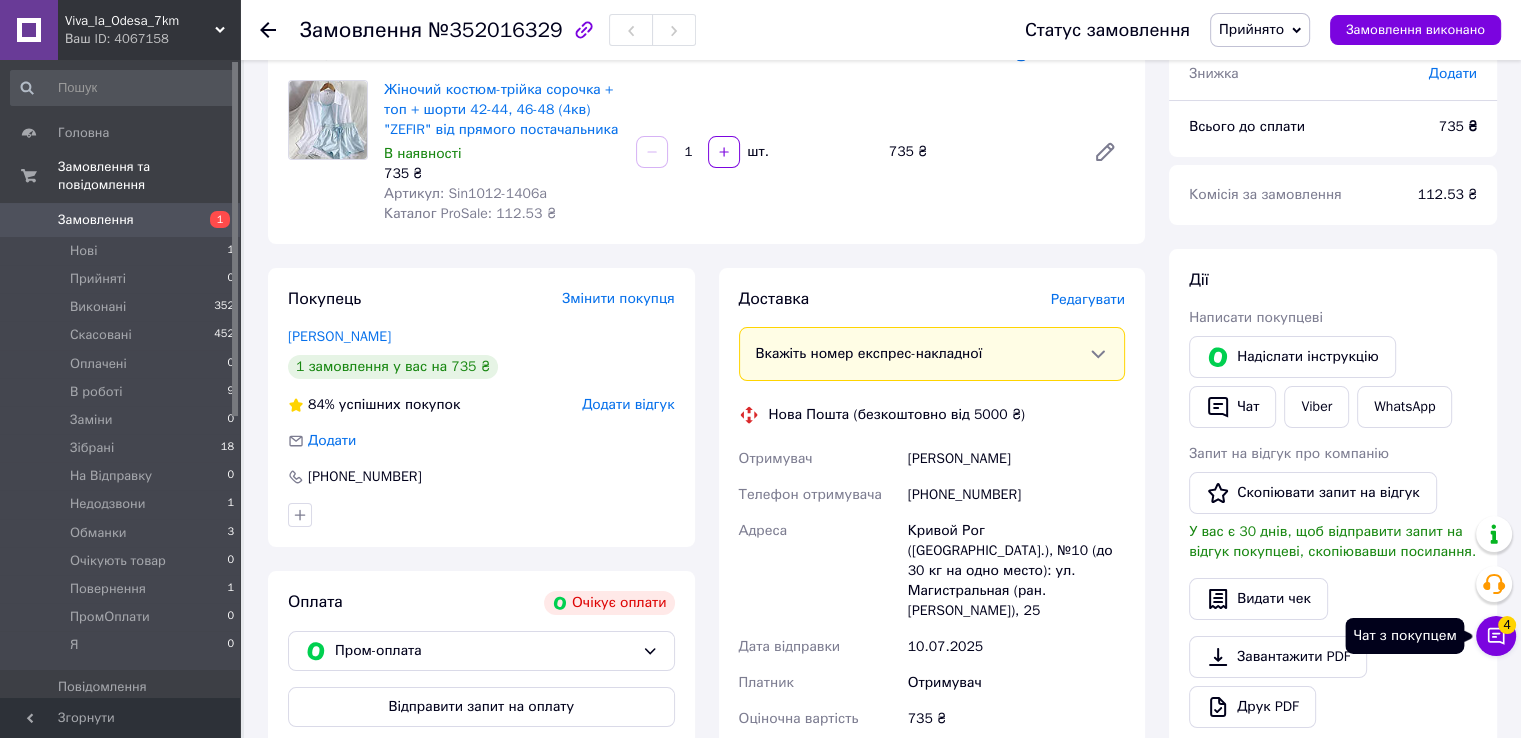 drag, startPoint x: 1504, startPoint y: 629, endPoint x: 1492, endPoint y: 629, distance: 12 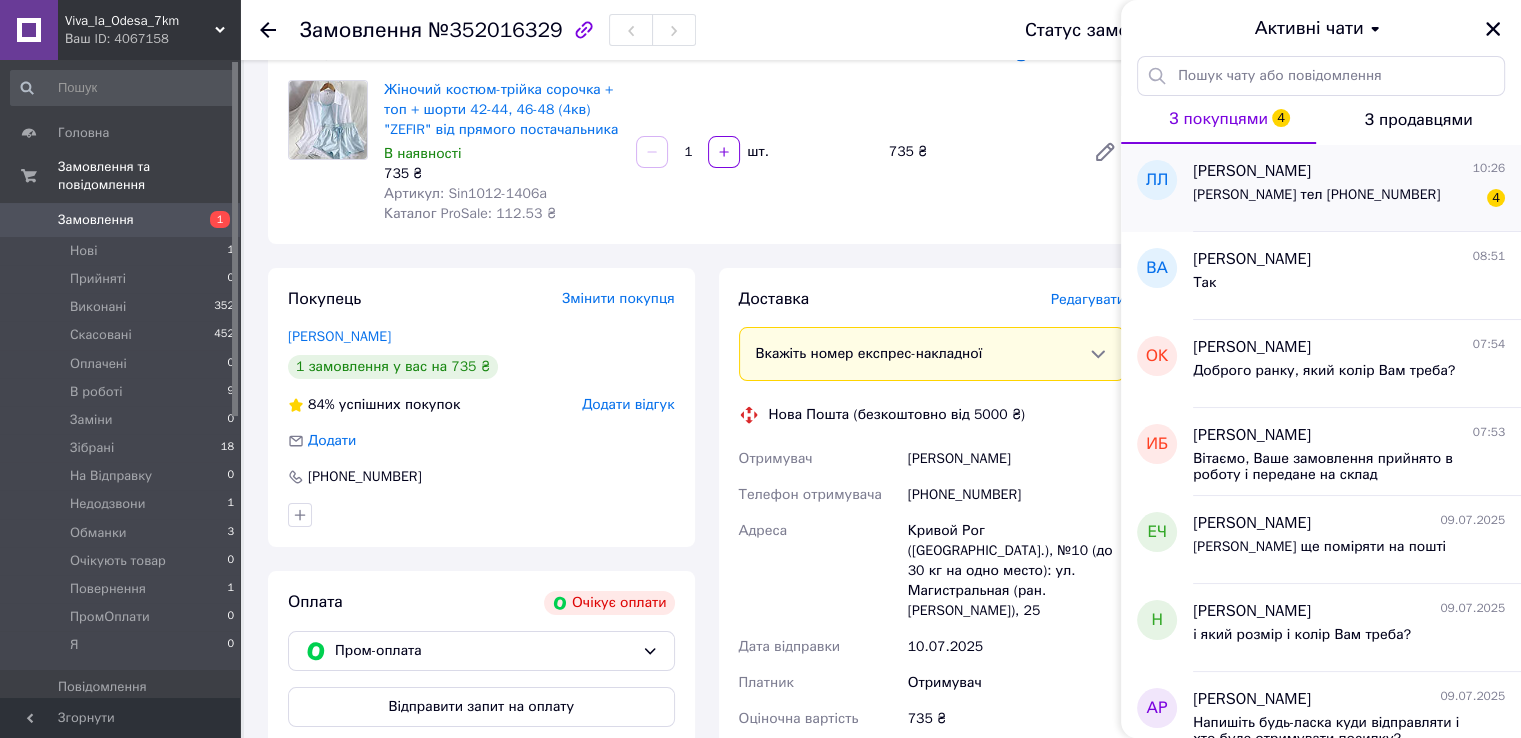 click on "[PERSON_NAME] 10:26 [PERSON_NAME] тел 0671722458 4" at bounding box center [1357, 188] 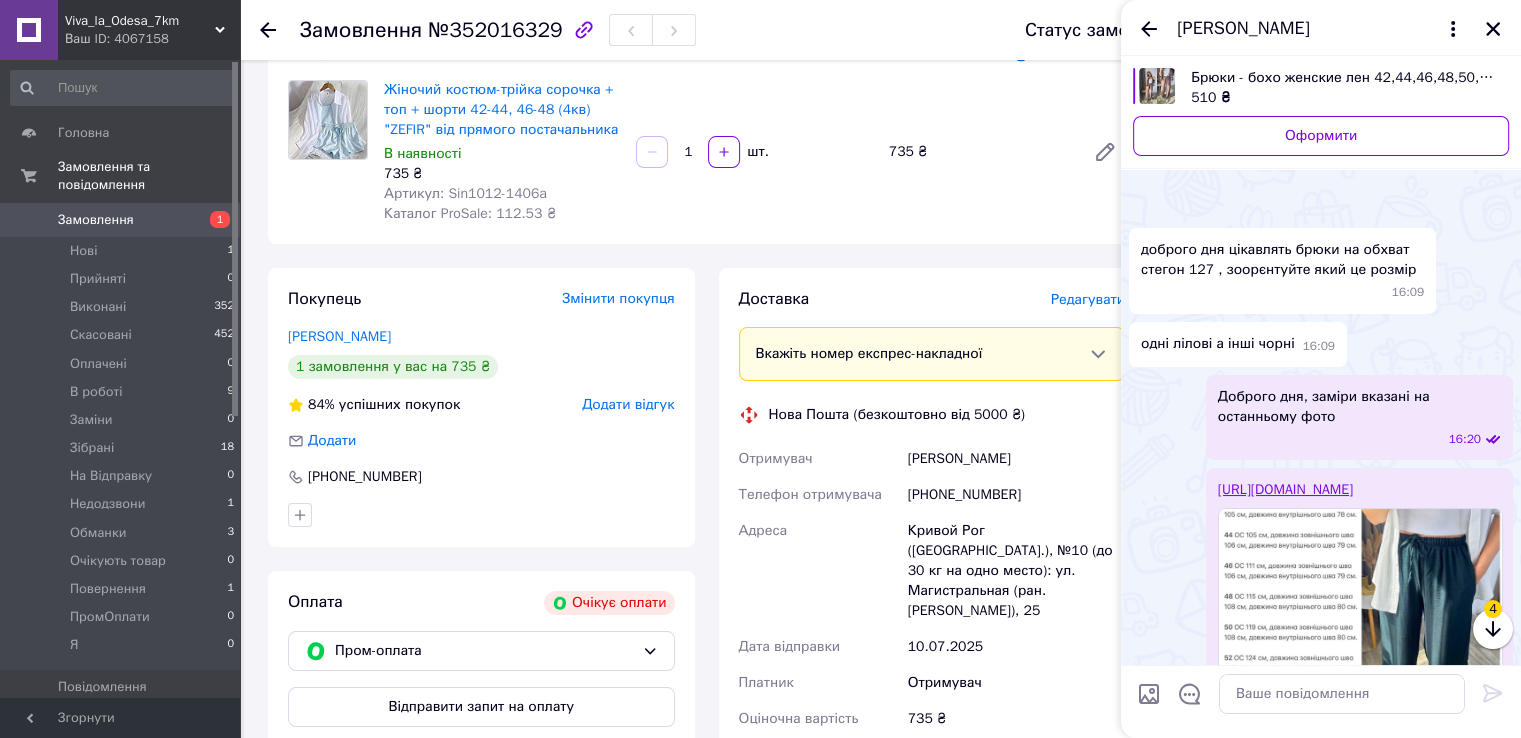scroll, scrollTop: 1368, scrollLeft: 0, axis: vertical 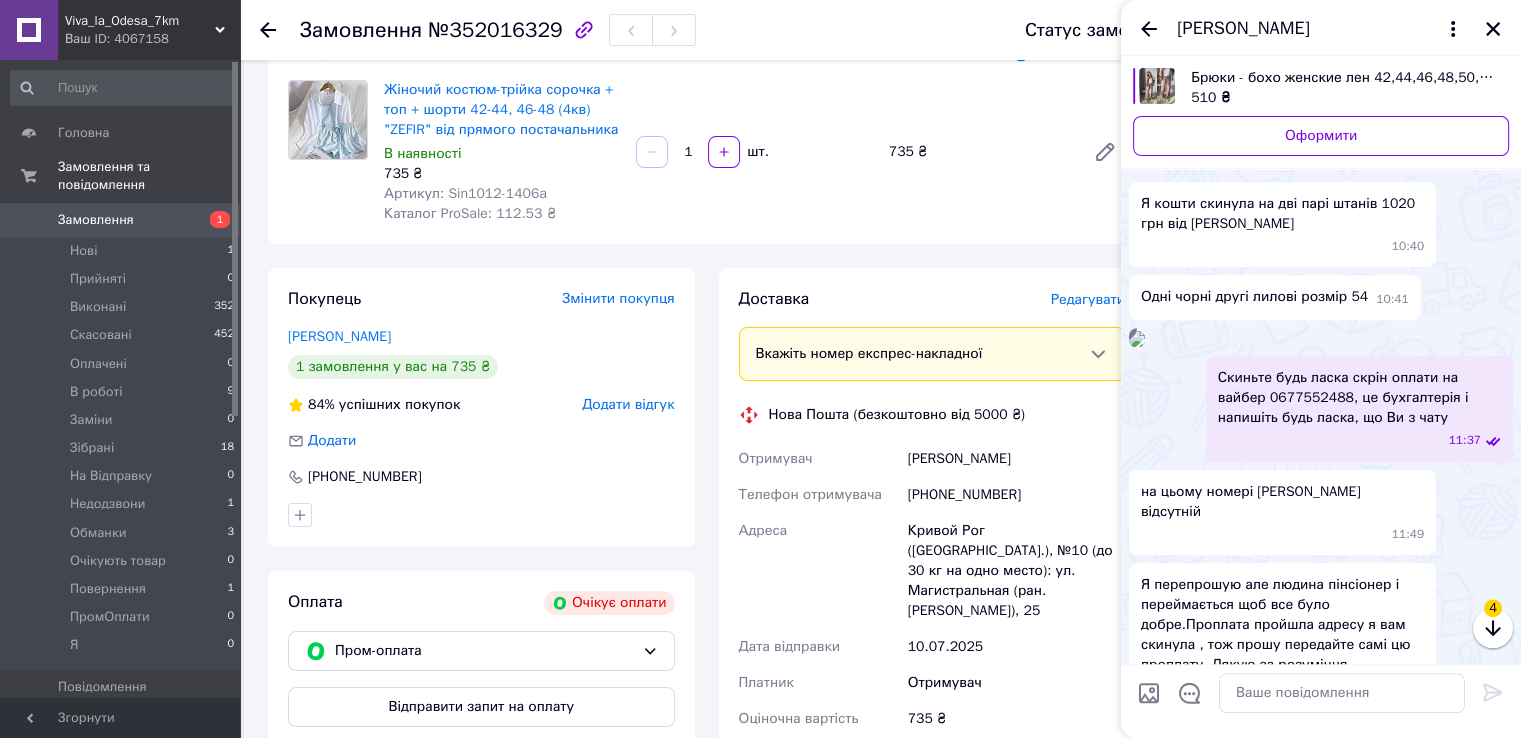 click on "Нове повідомлення Я кошти скинула на дві парі штанів 1020 грн від [PERSON_NAME] 10:40" at bounding box center [1321, 208] 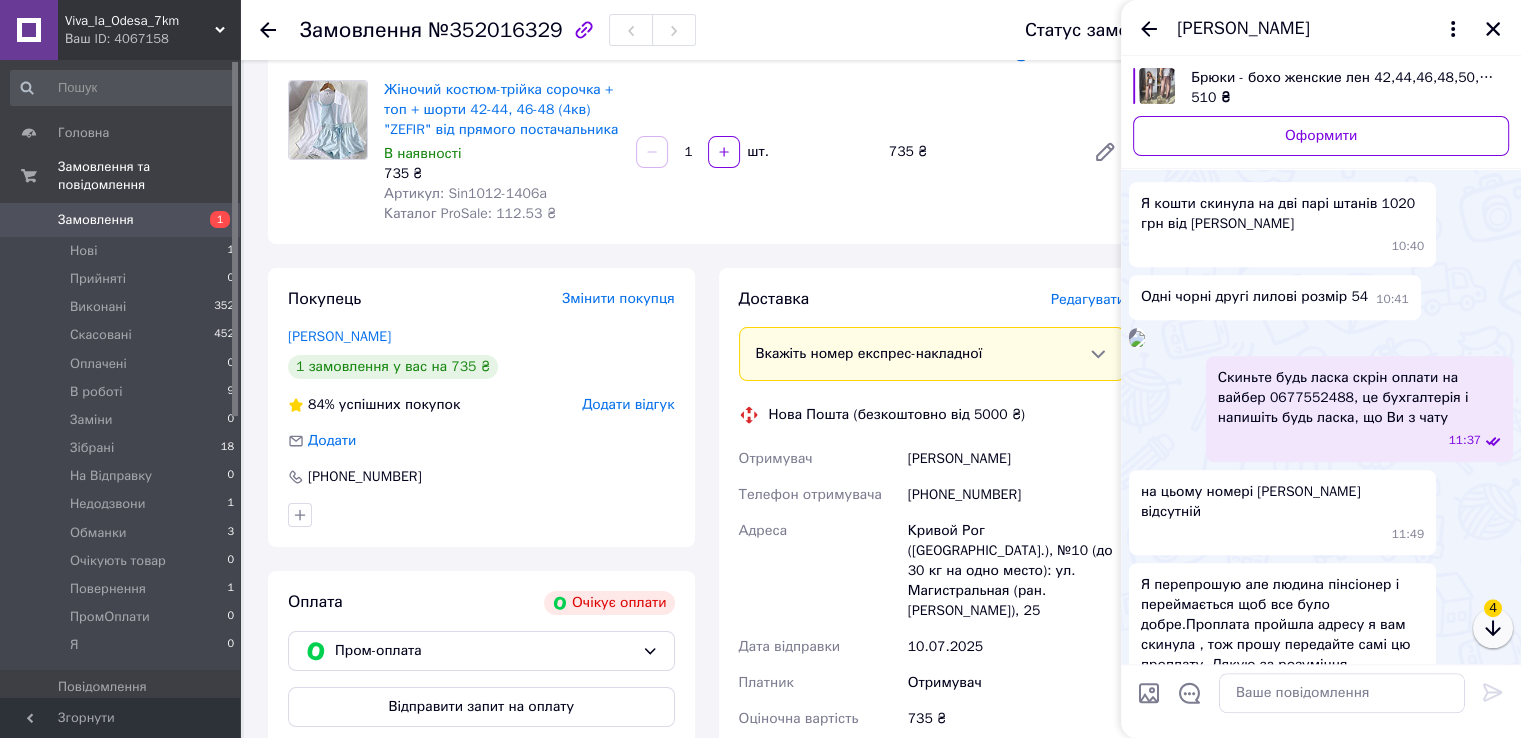 click 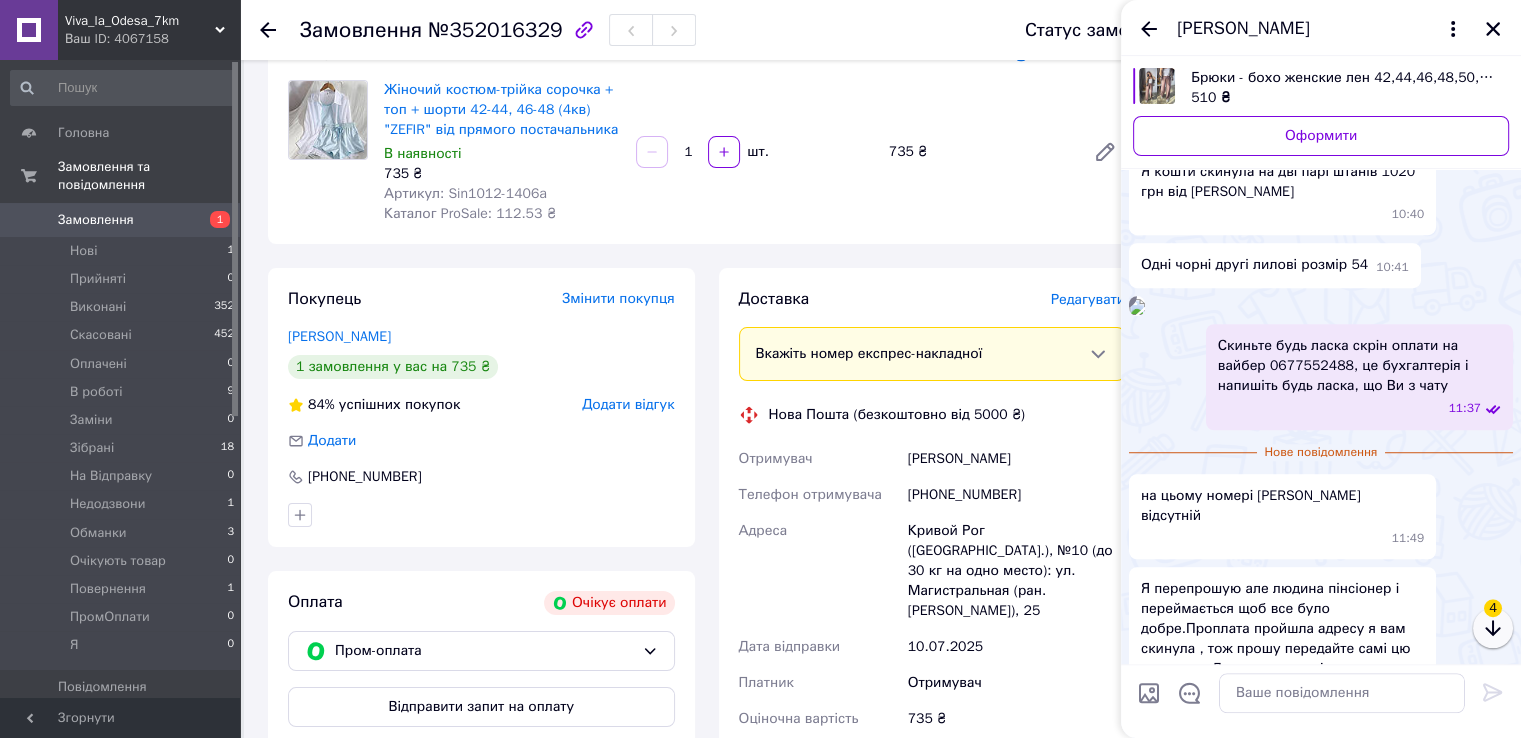 scroll, scrollTop: 1940, scrollLeft: 0, axis: vertical 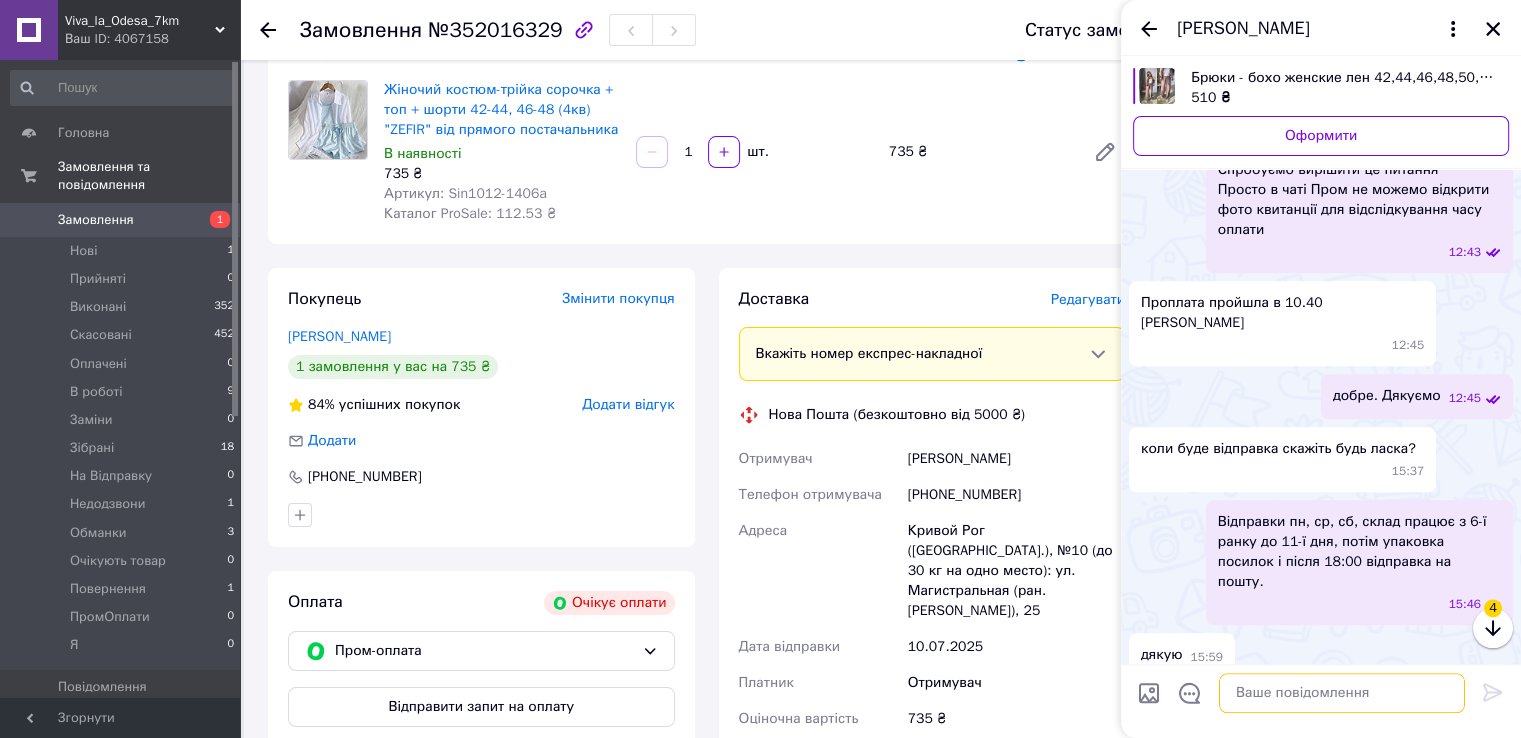 click at bounding box center (1342, 694) 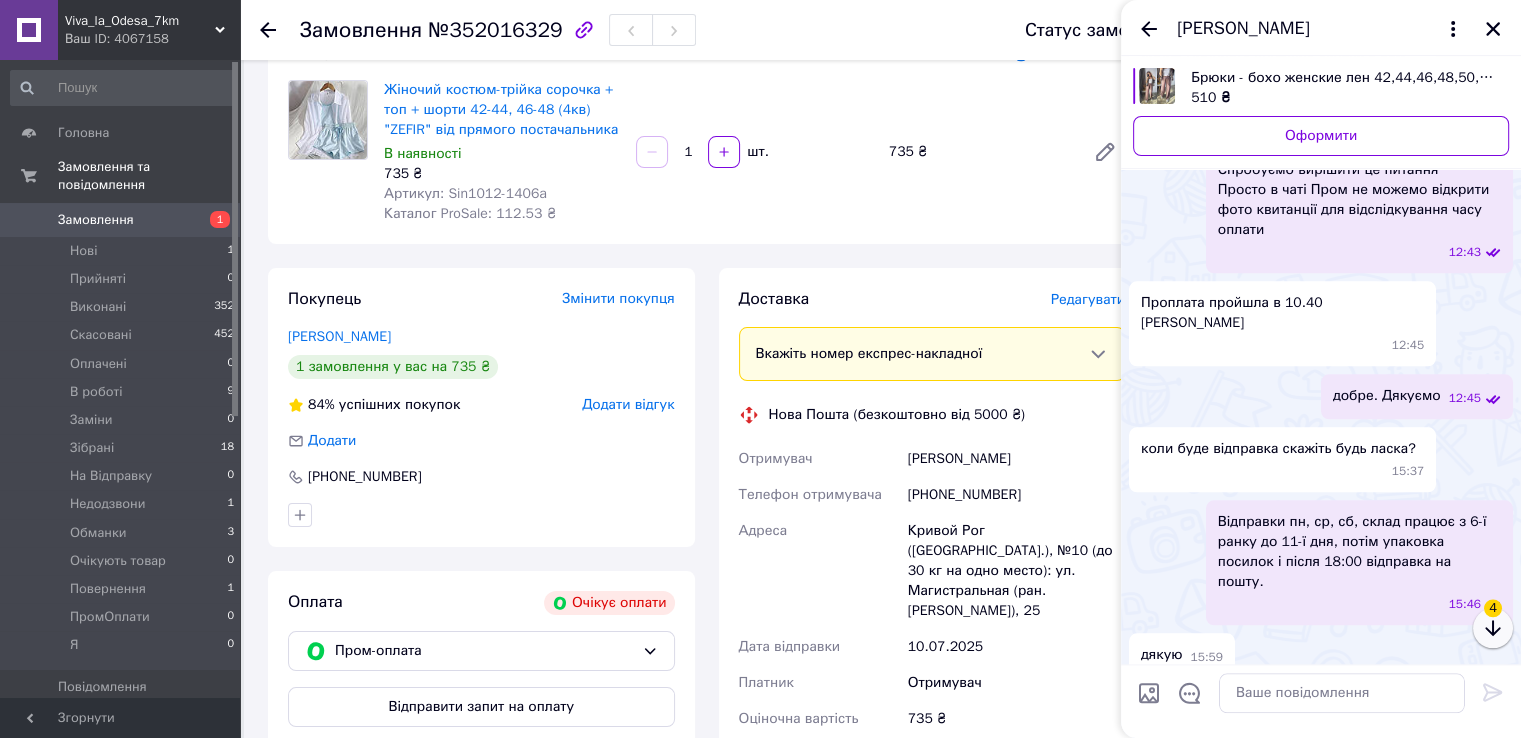 click 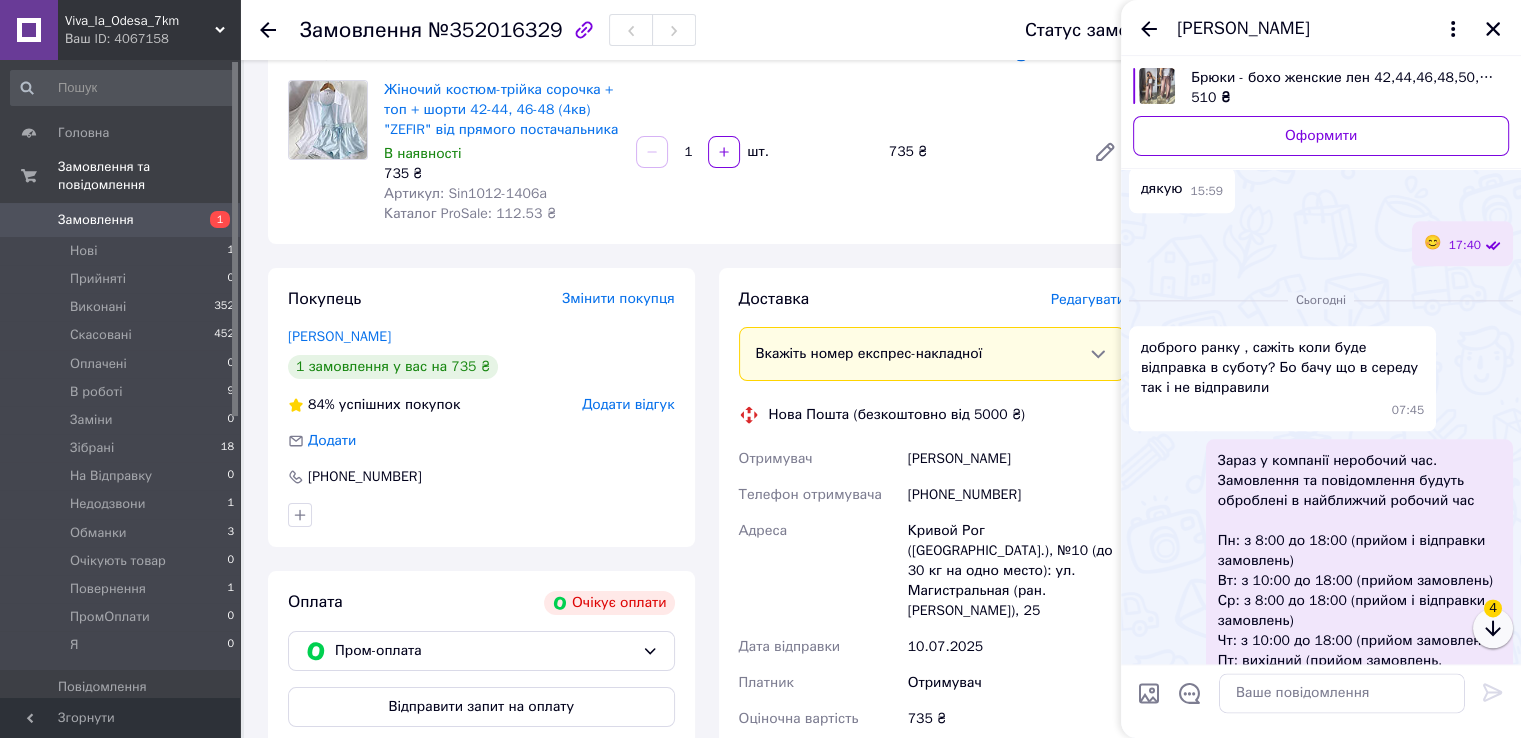 click 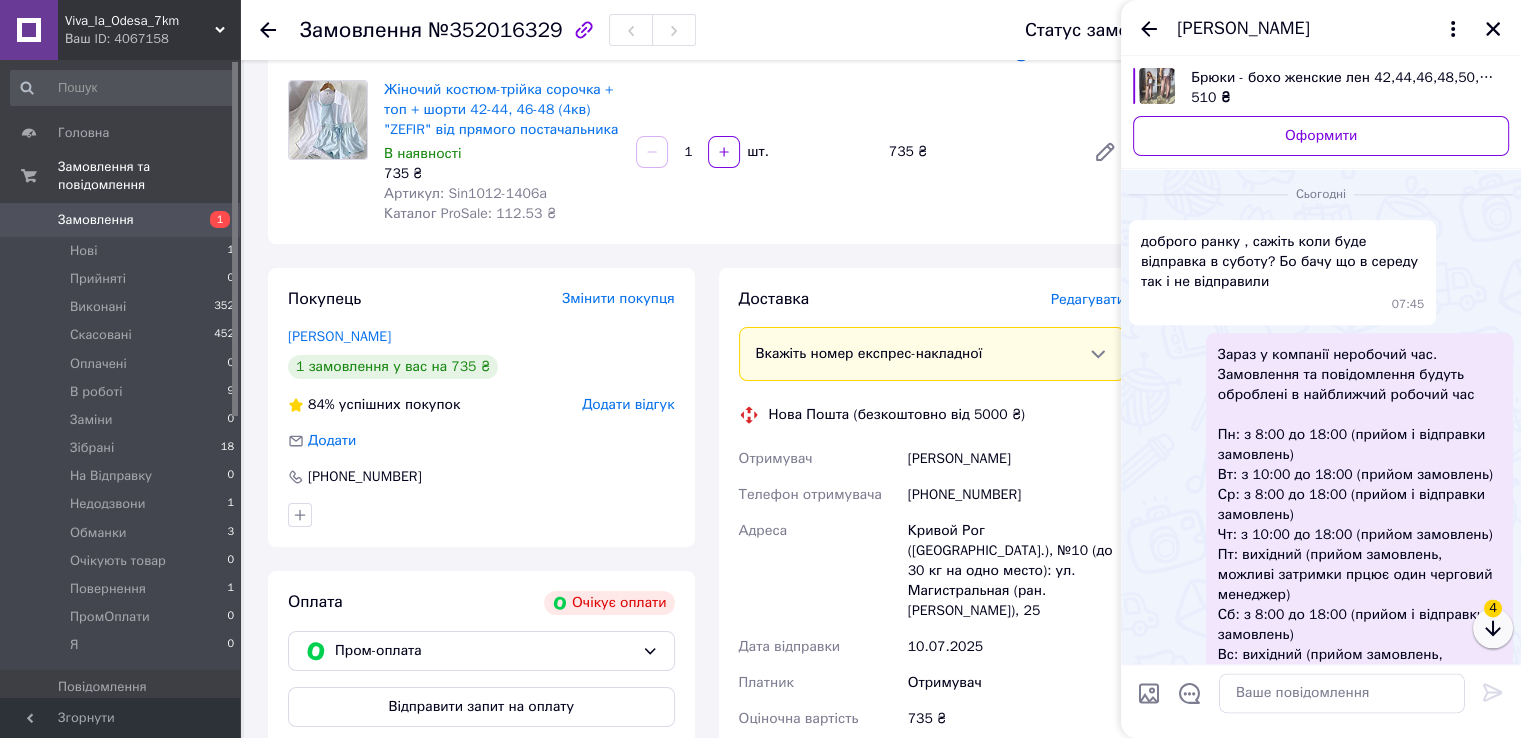 click 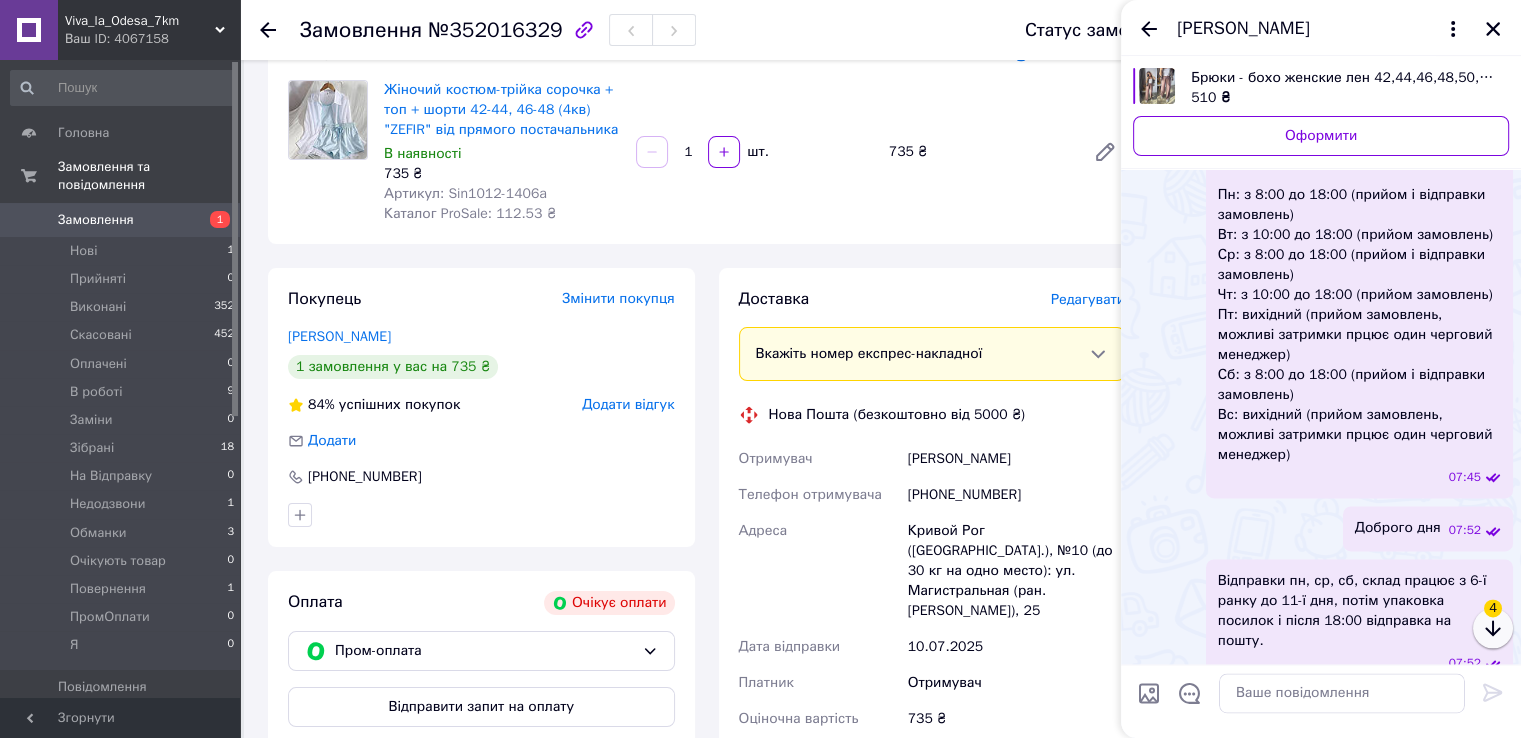 click 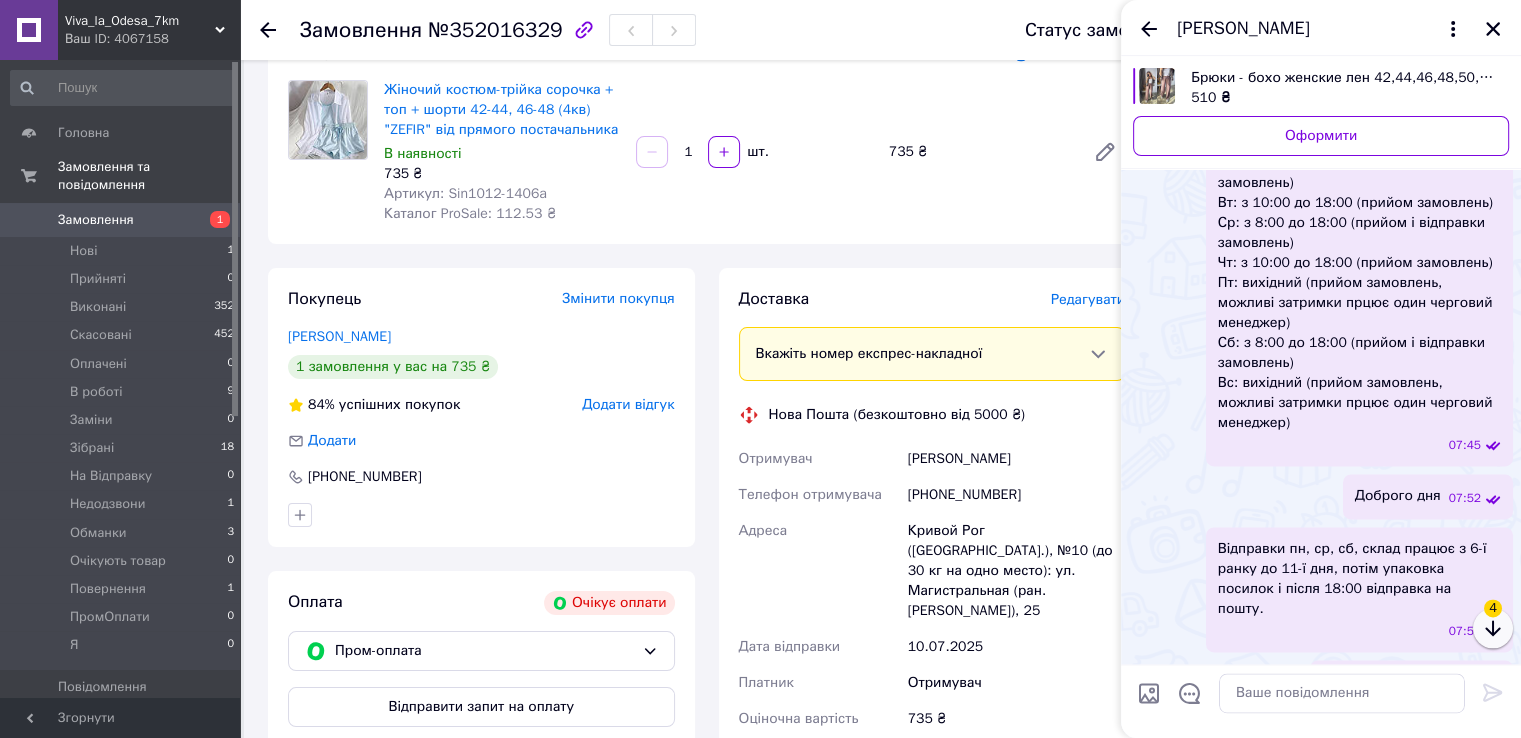 click 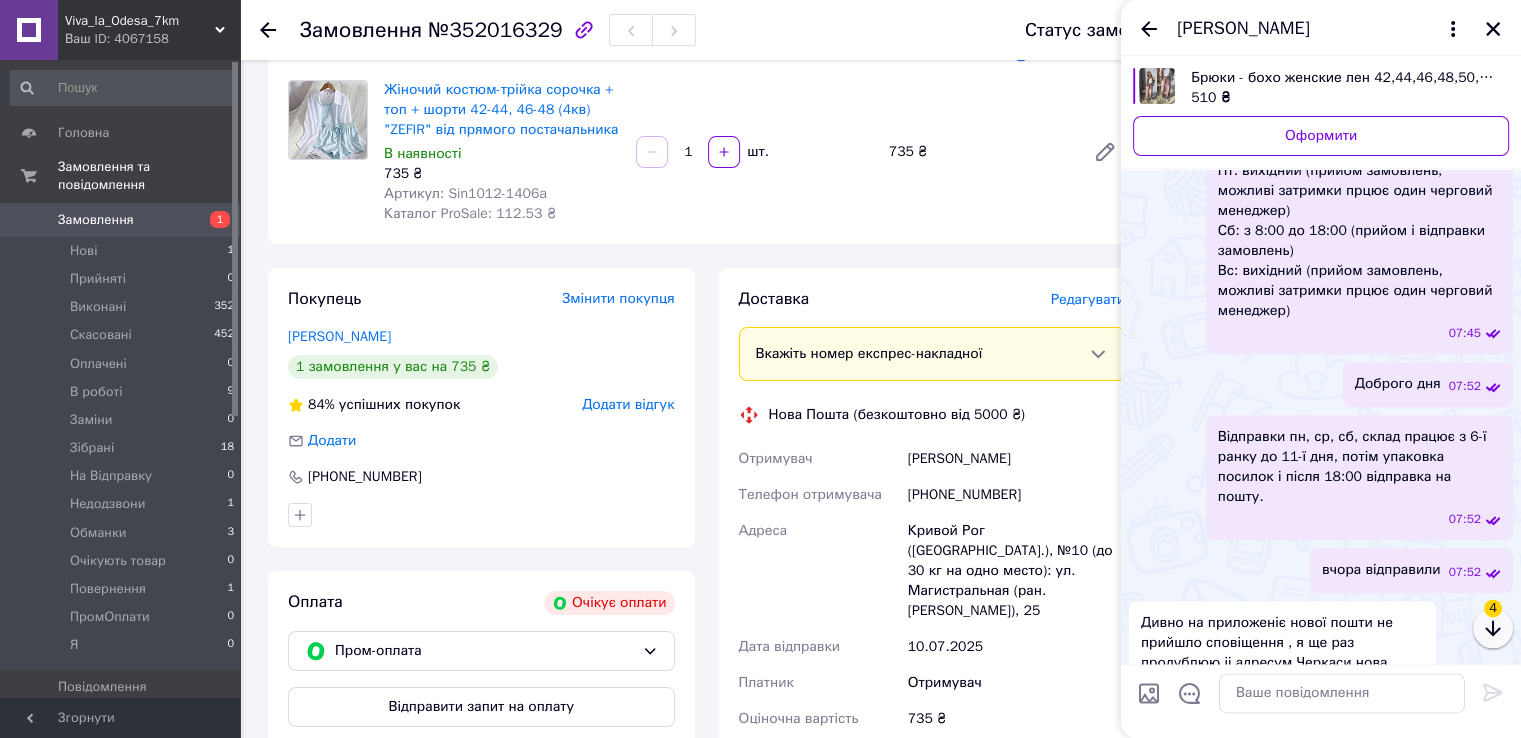 click 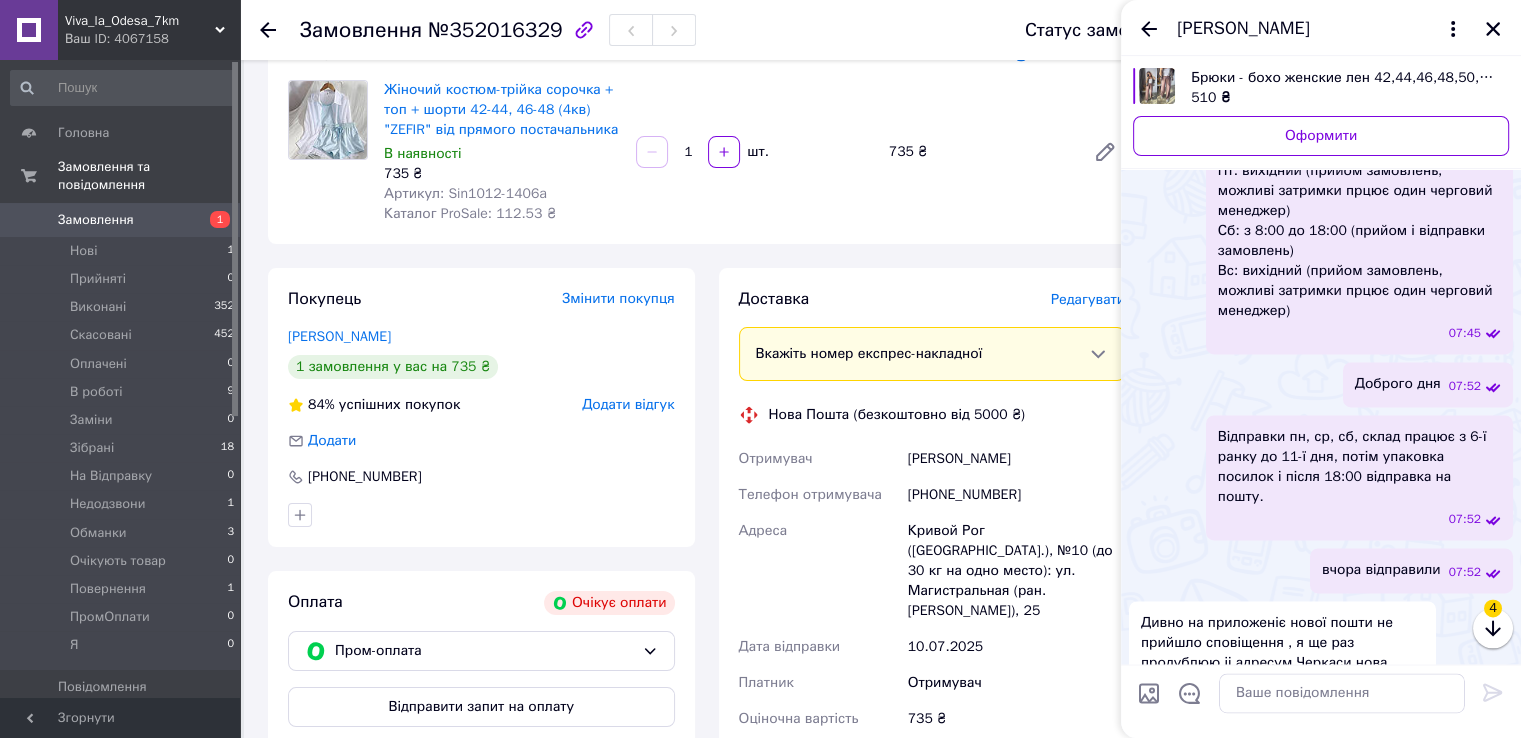 scroll, scrollTop: 3233, scrollLeft: 0, axis: vertical 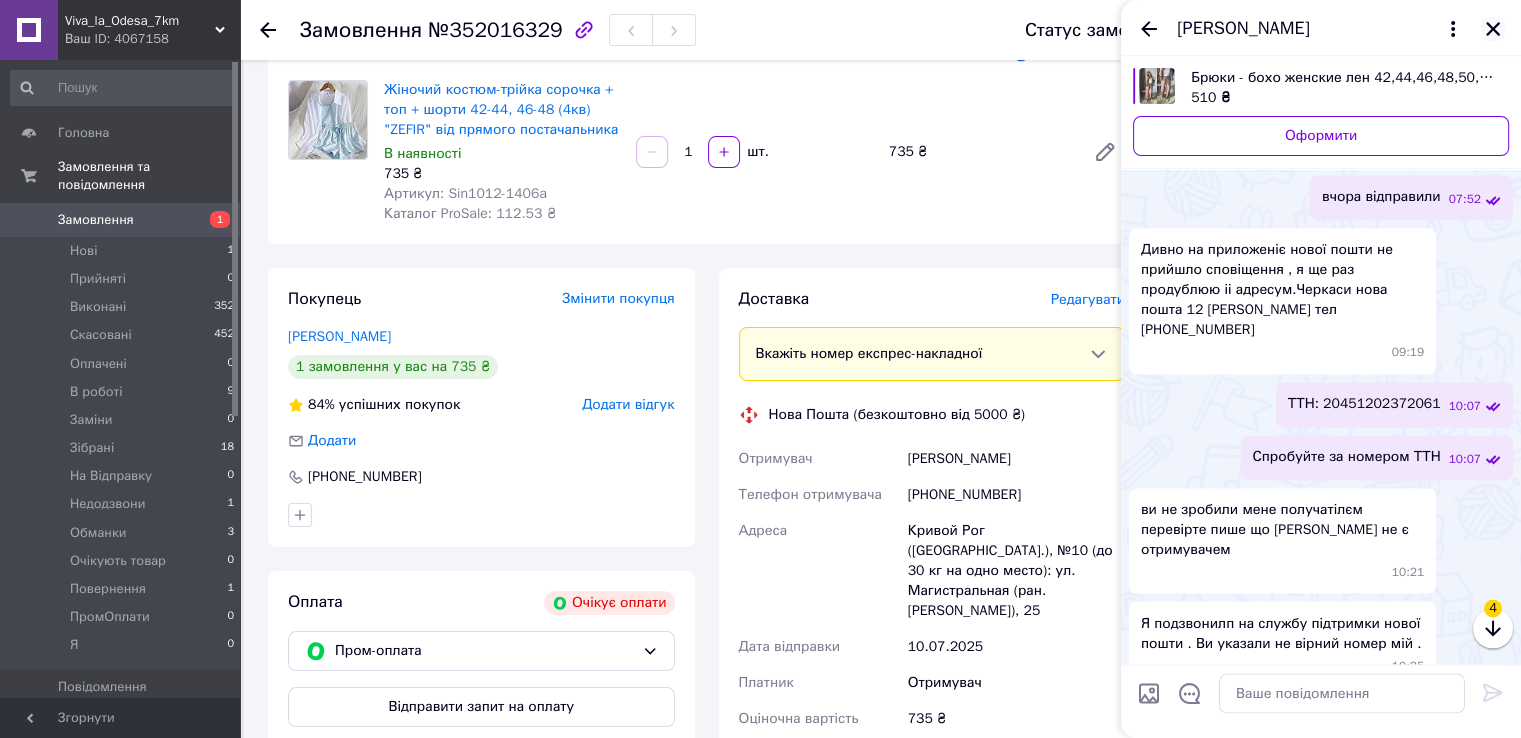 click 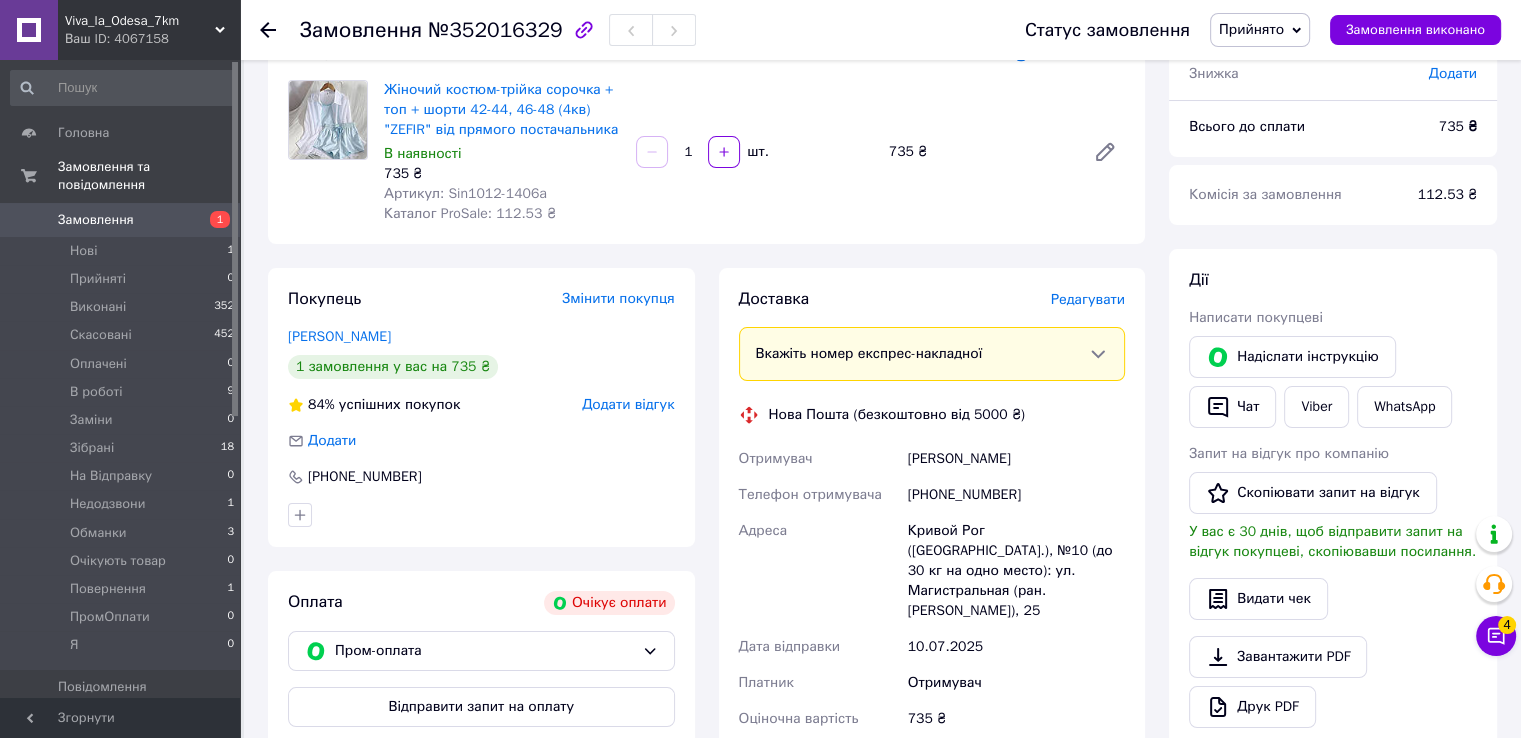 click on "Замовлення" at bounding box center (96, 220) 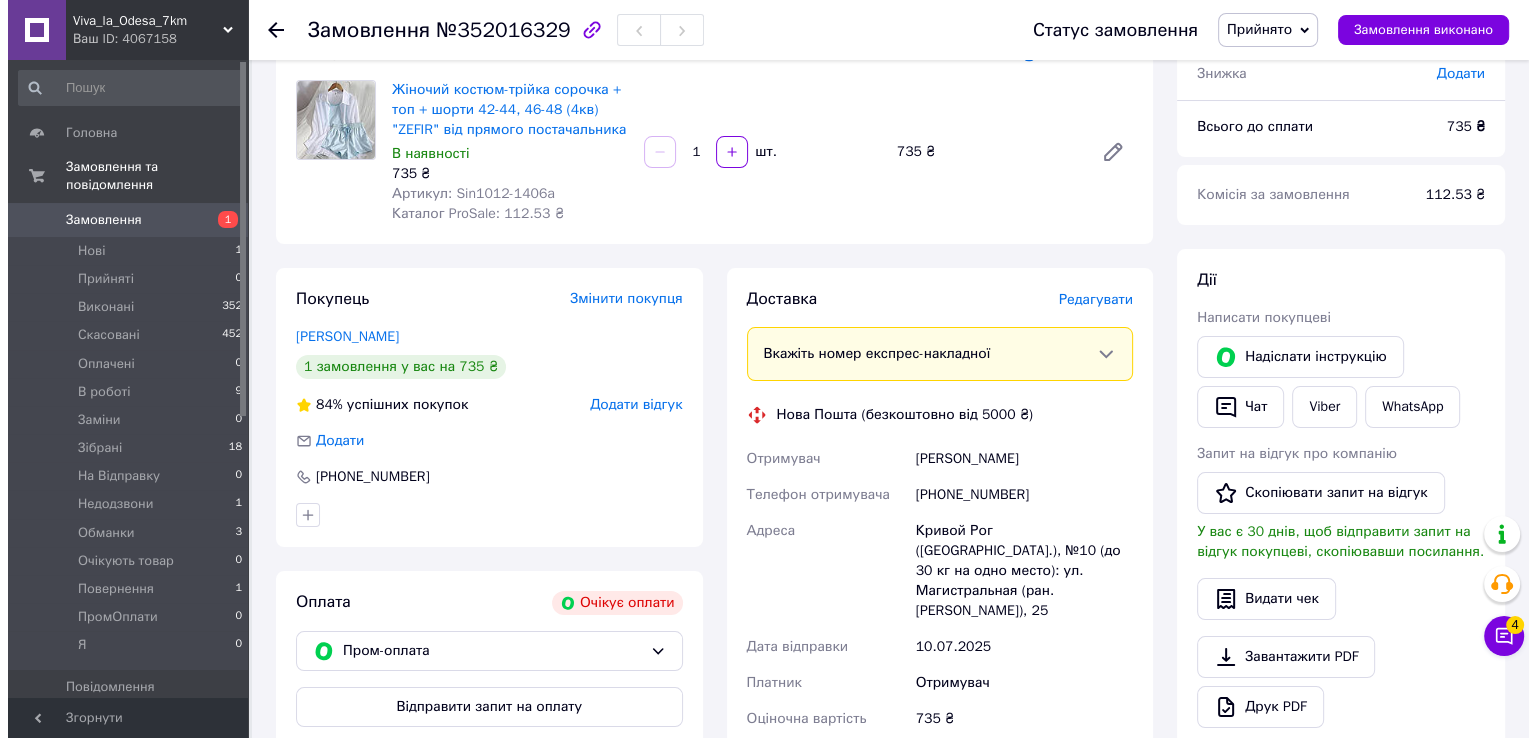 scroll, scrollTop: 0, scrollLeft: 0, axis: both 